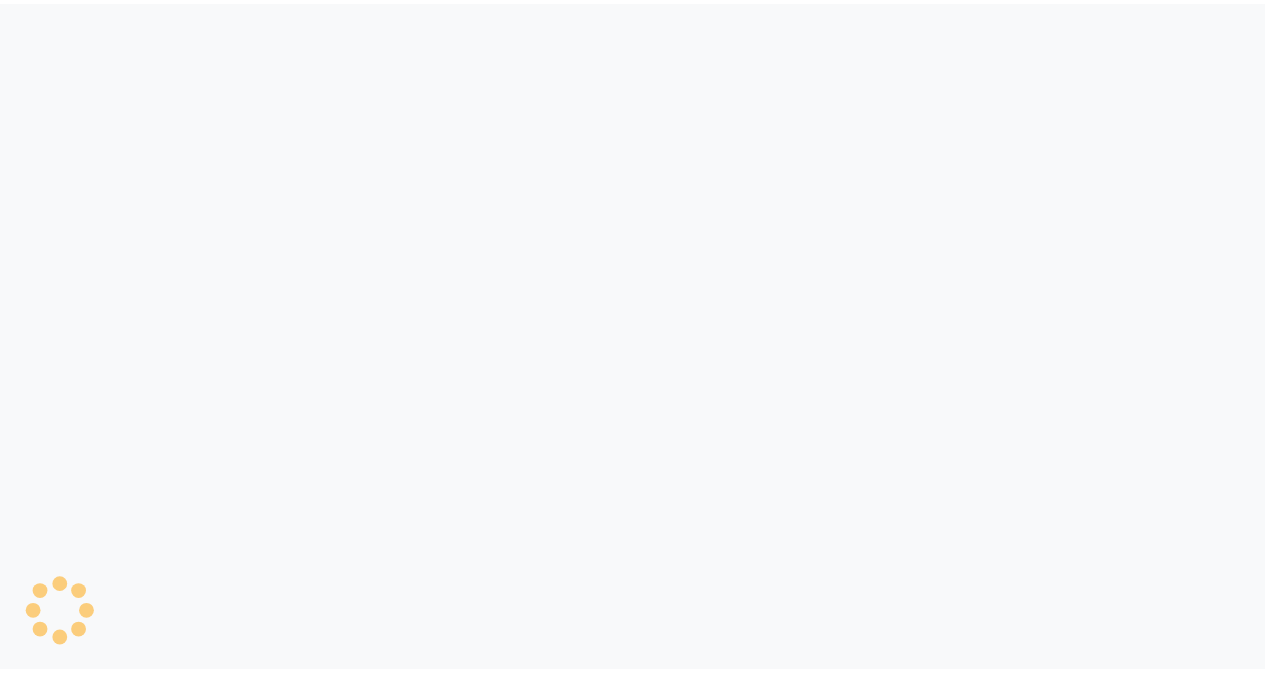 scroll, scrollTop: 0, scrollLeft: 0, axis: both 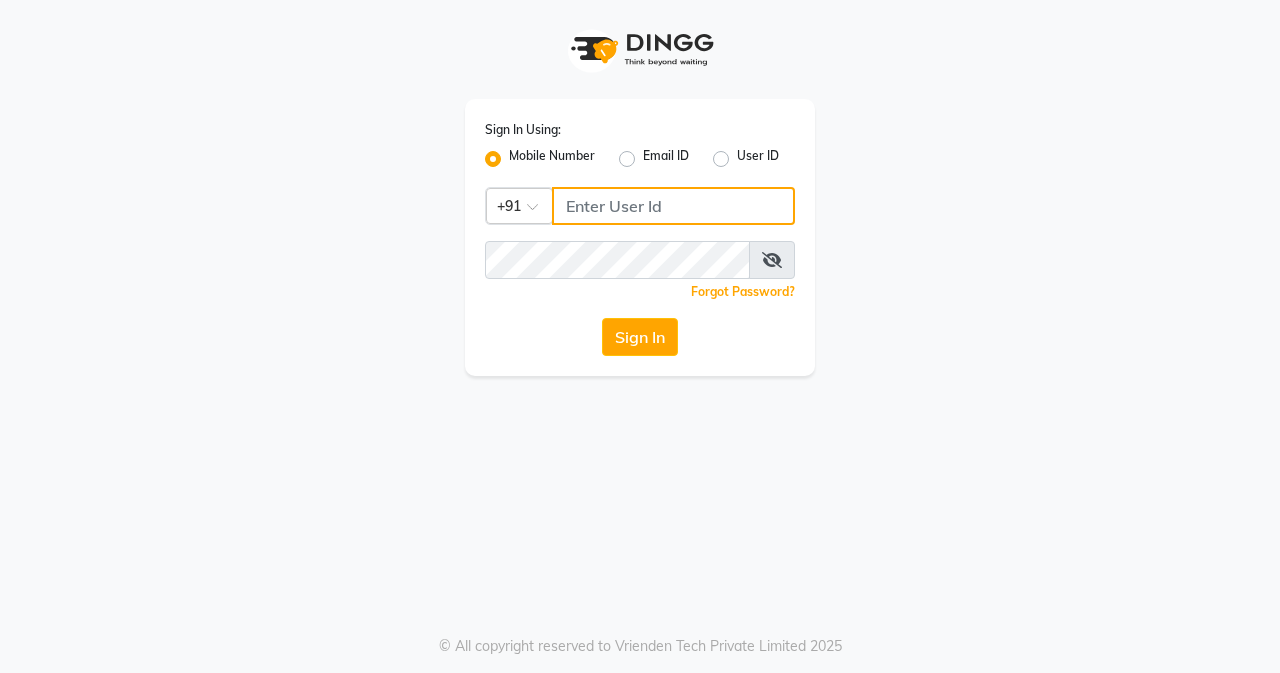 click 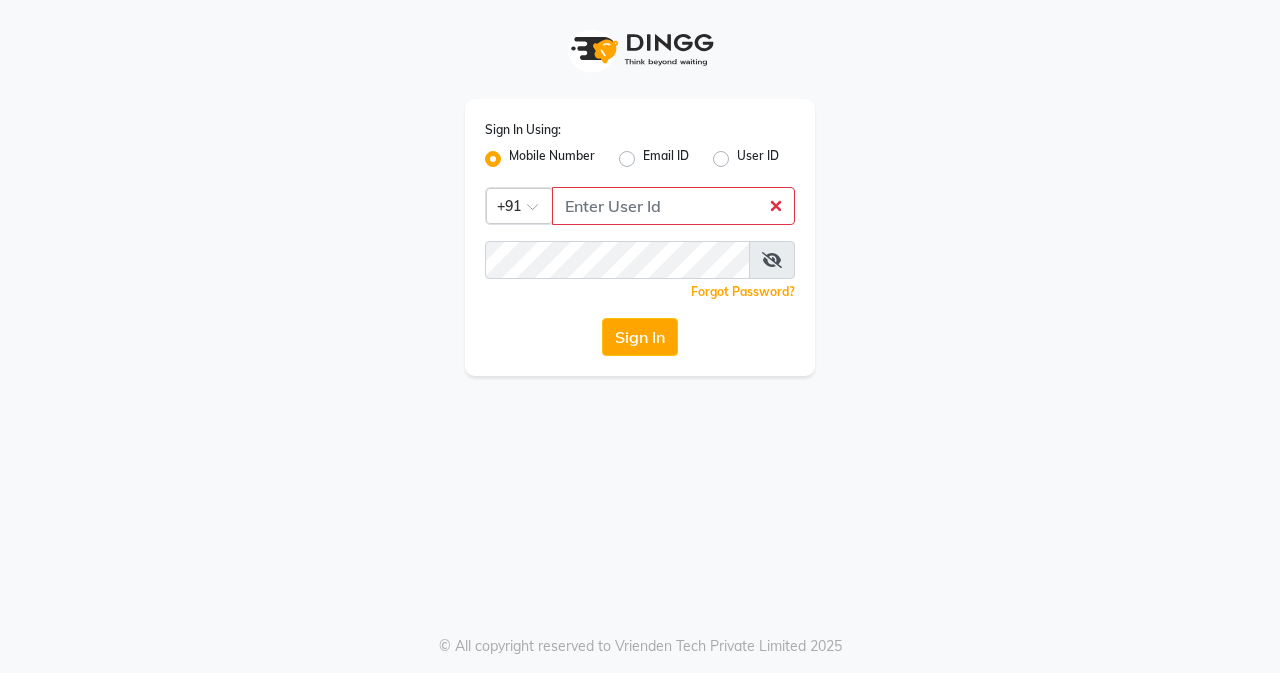 click on "User ID" 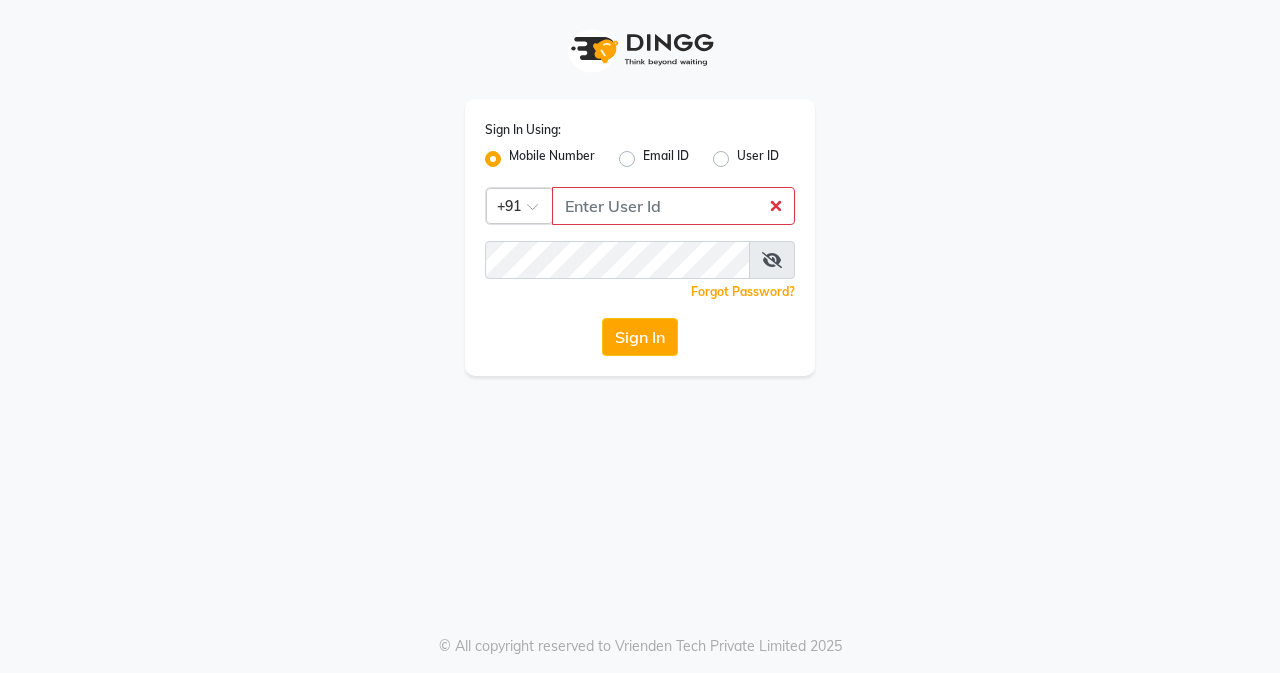 click on "User ID" 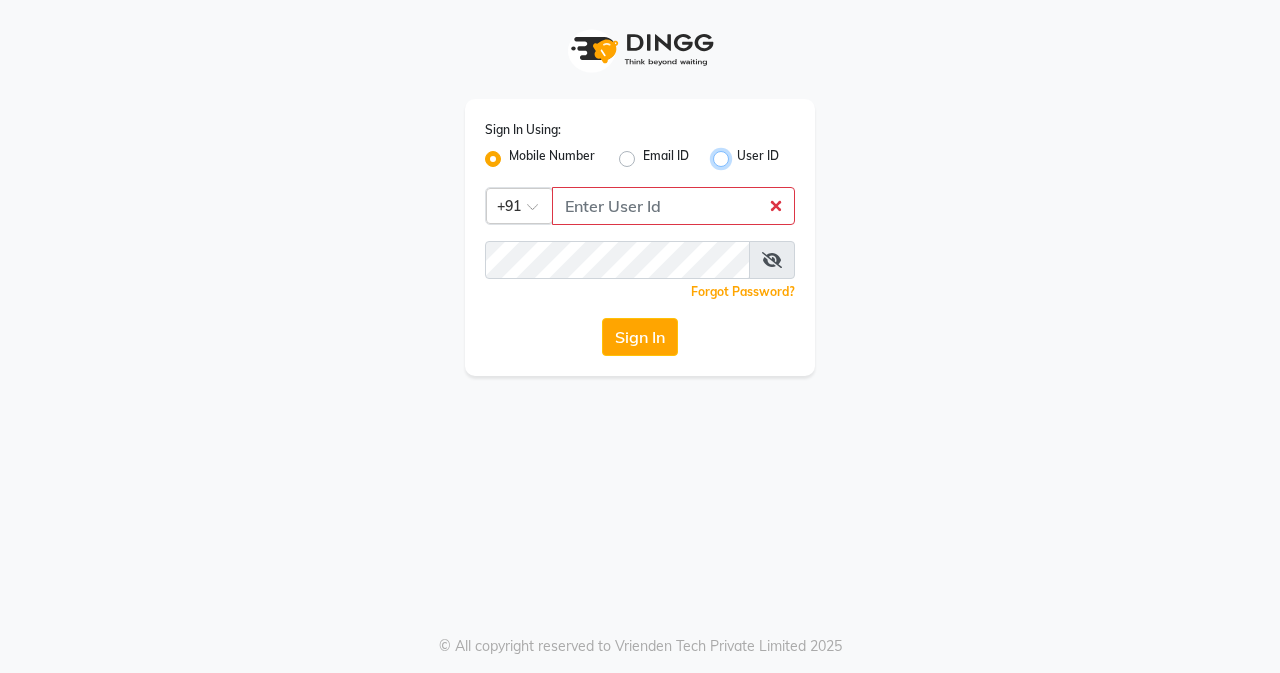click on "User ID" at bounding box center (743, 153) 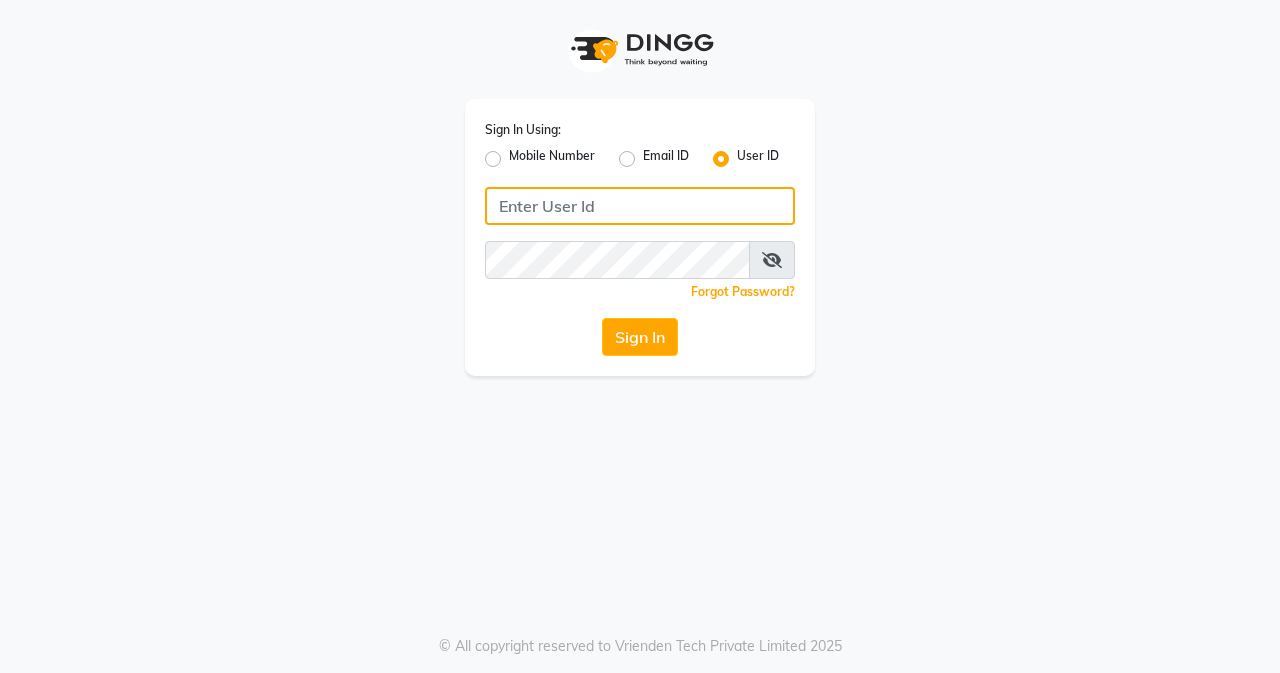 click 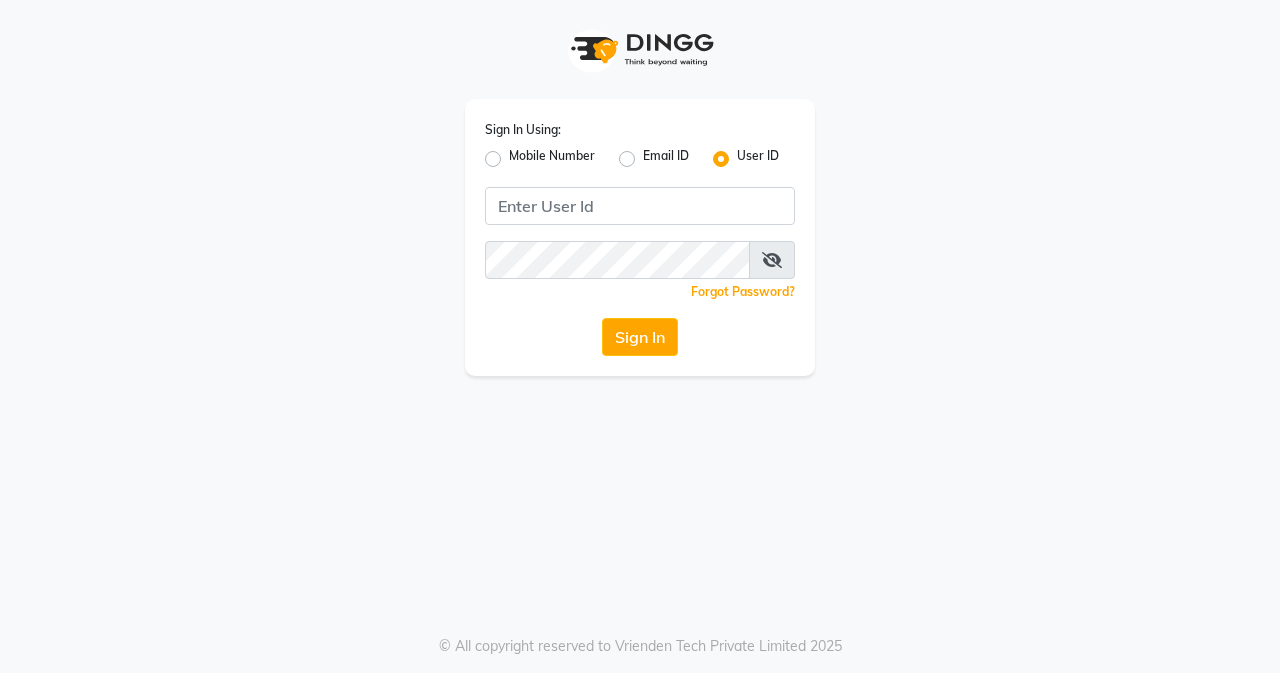 click on "Mobile Number" 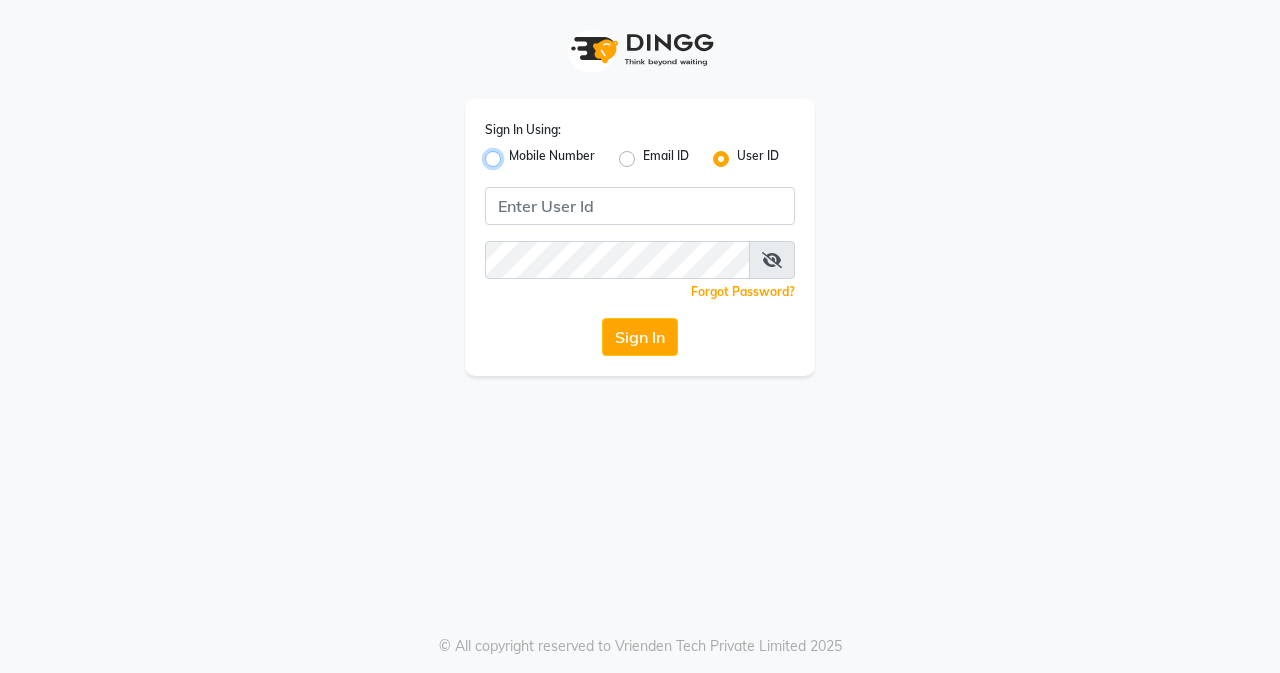 click on "Mobile Number" at bounding box center [515, 153] 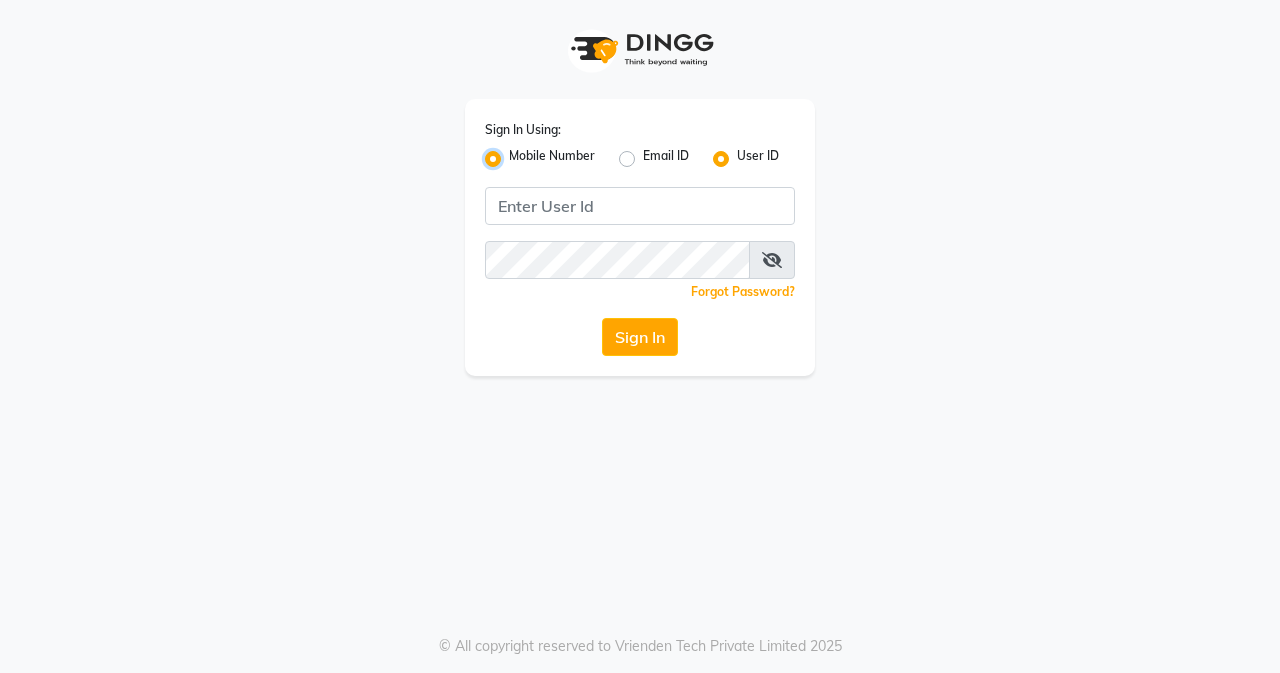 radio on "false" 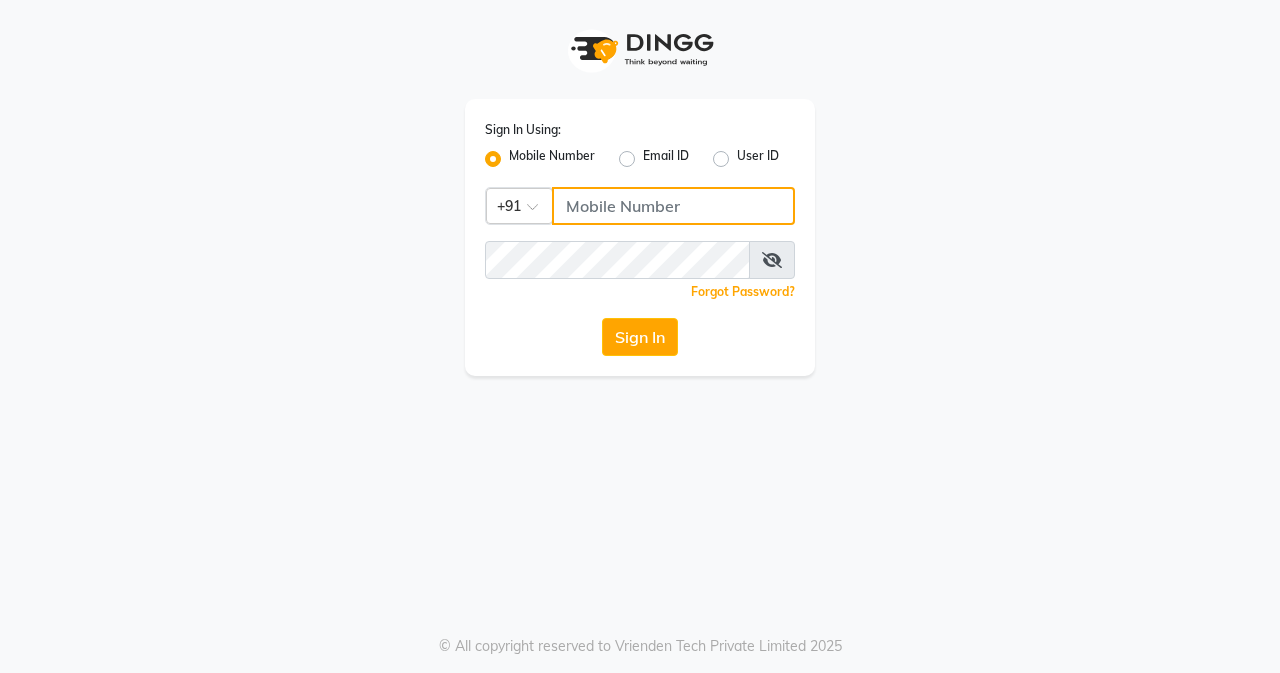 click 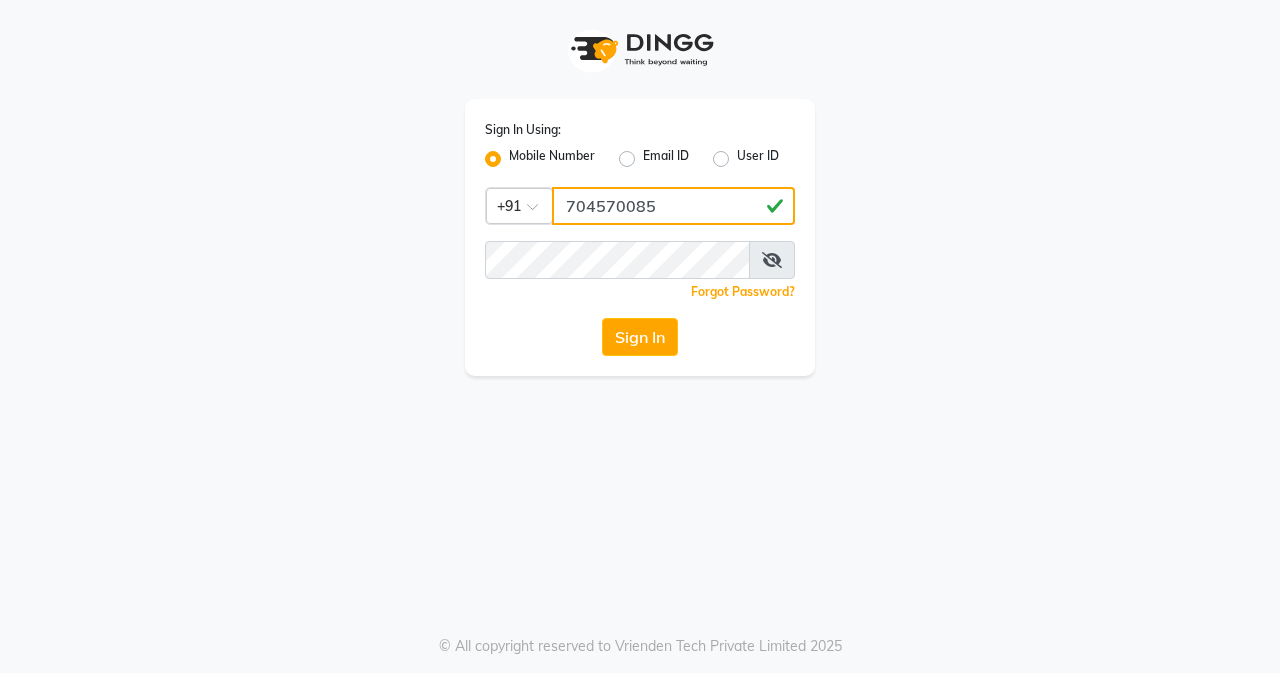 click on "704570085" 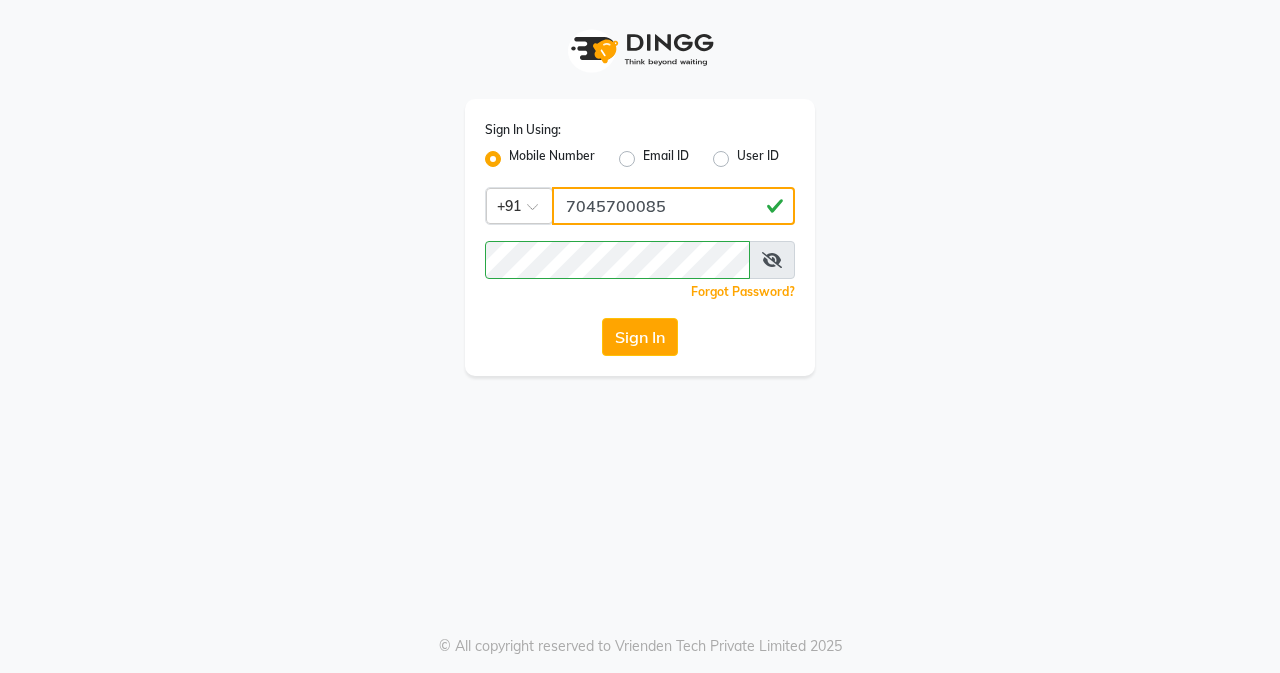 click on "7045700085" 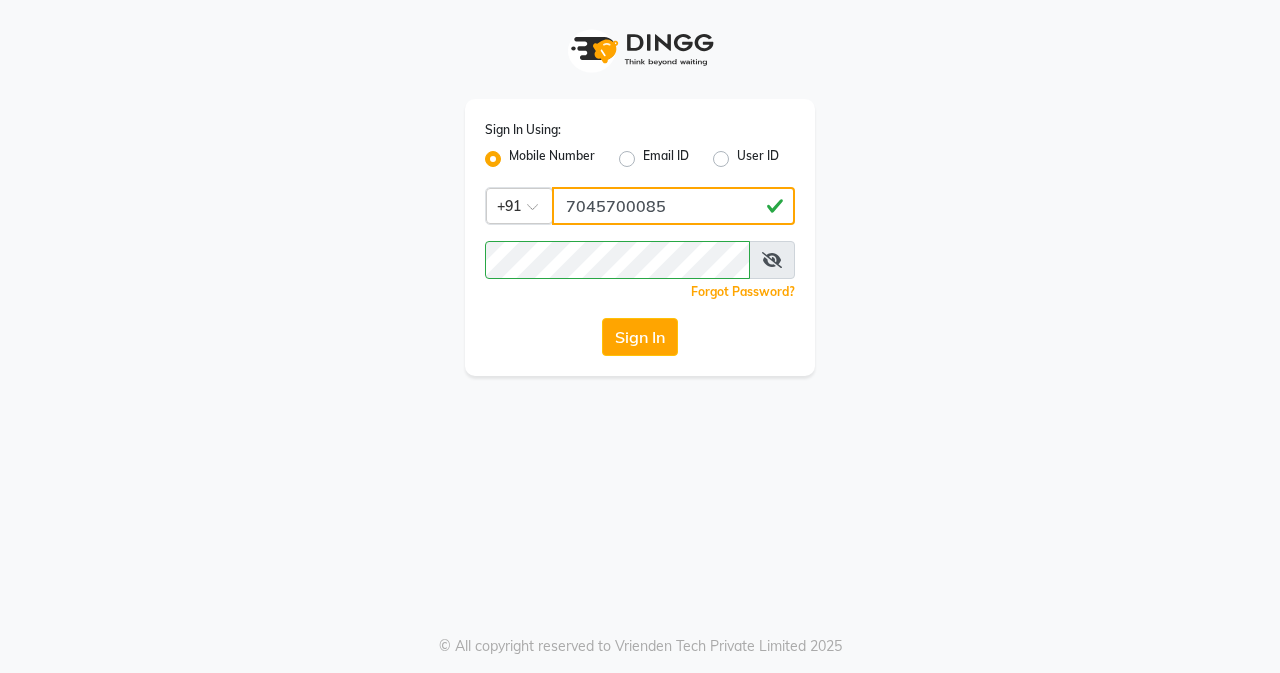 click on "7045700085" 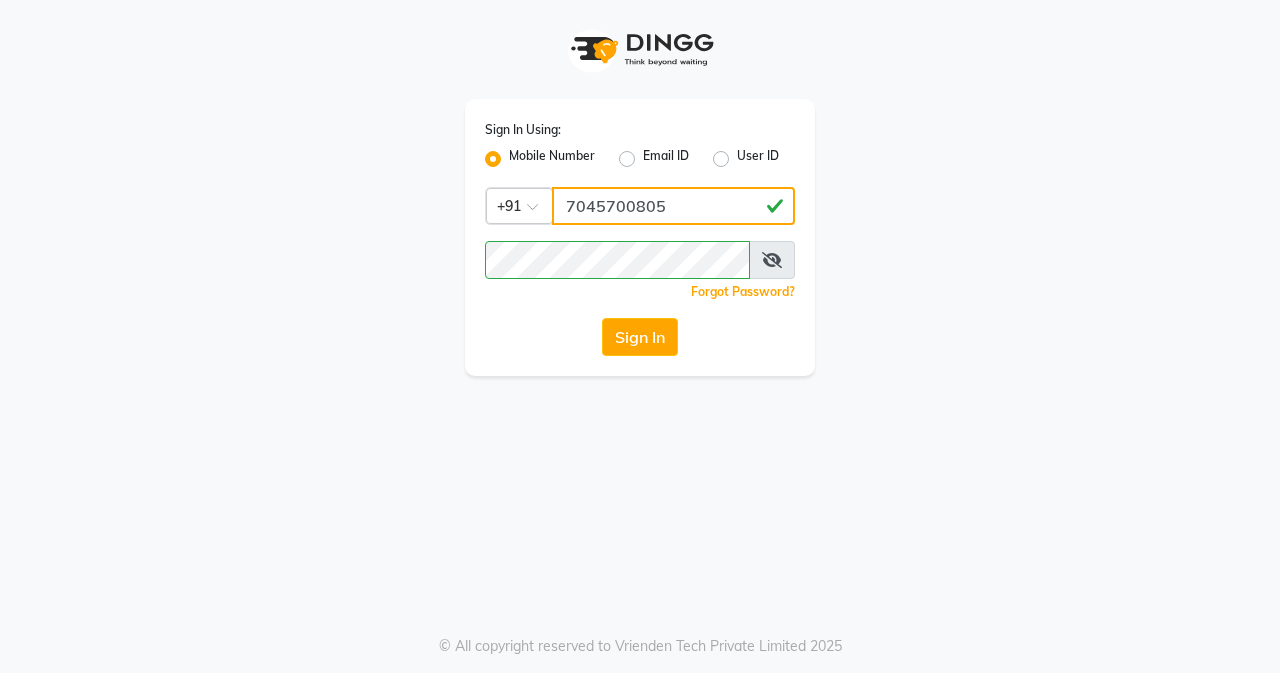 type on "7045700805" 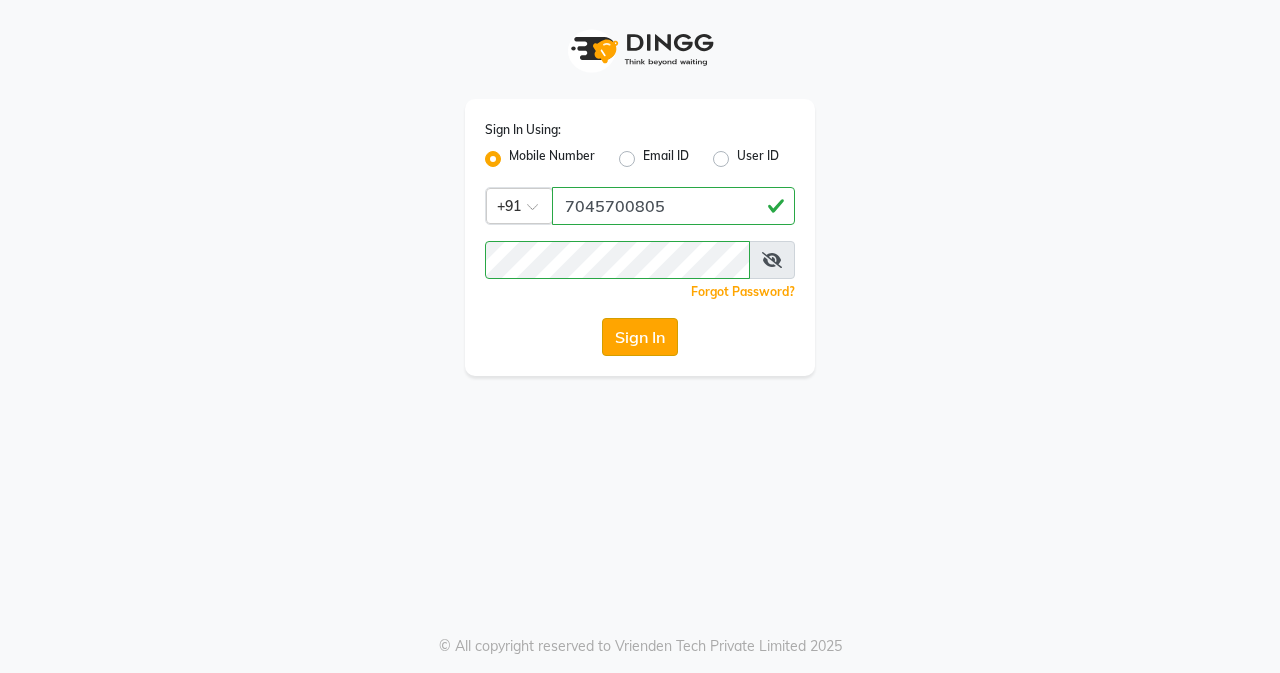 click on "Sign In" 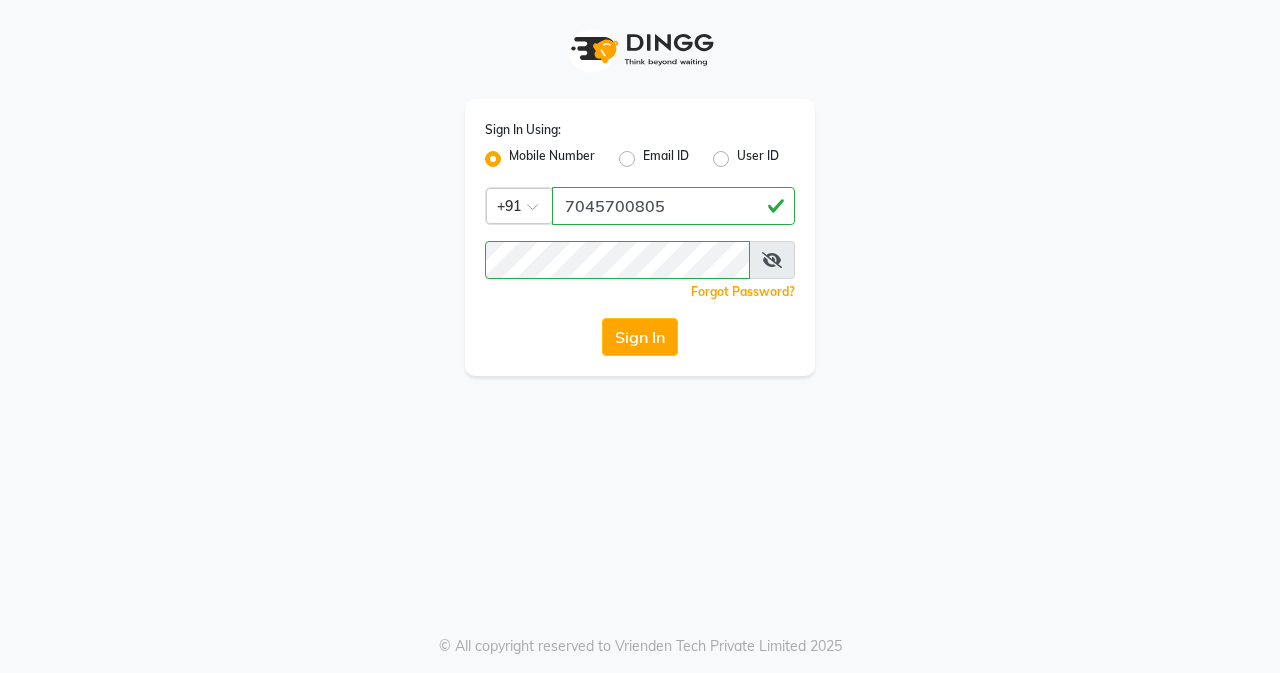click at bounding box center (772, 260) 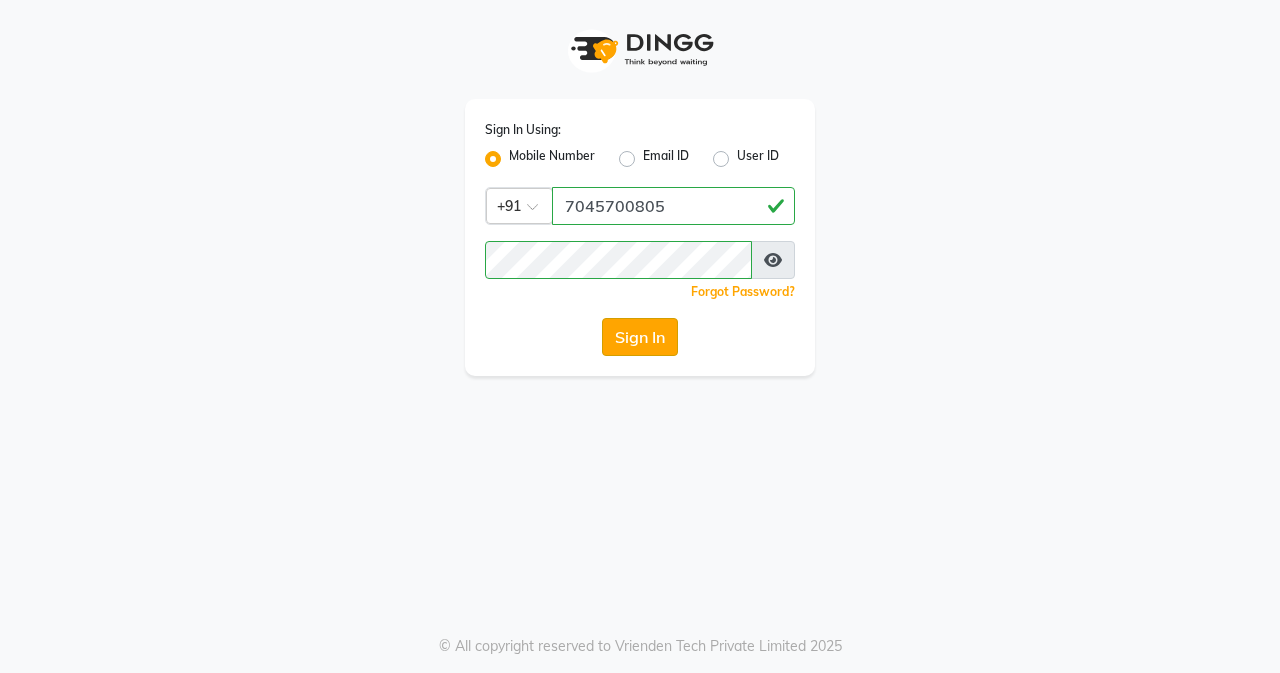 click on "Sign In" 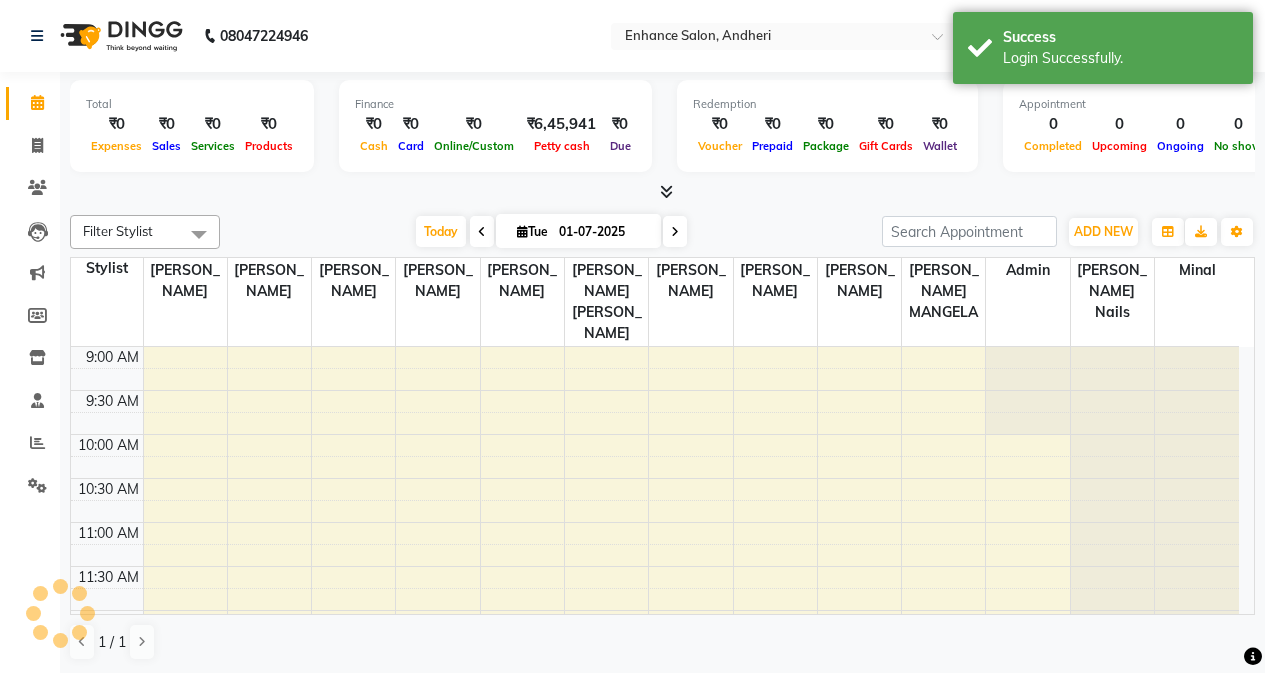 scroll, scrollTop: 0, scrollLeft: 0, axis: both 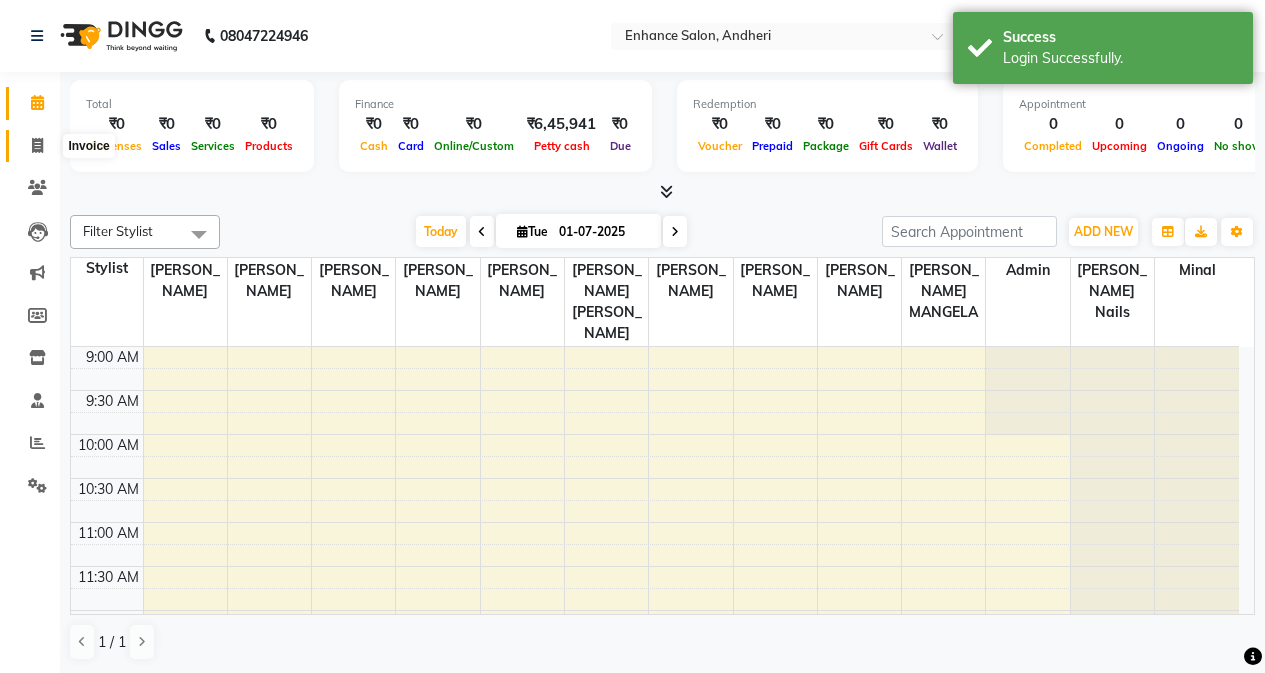 click 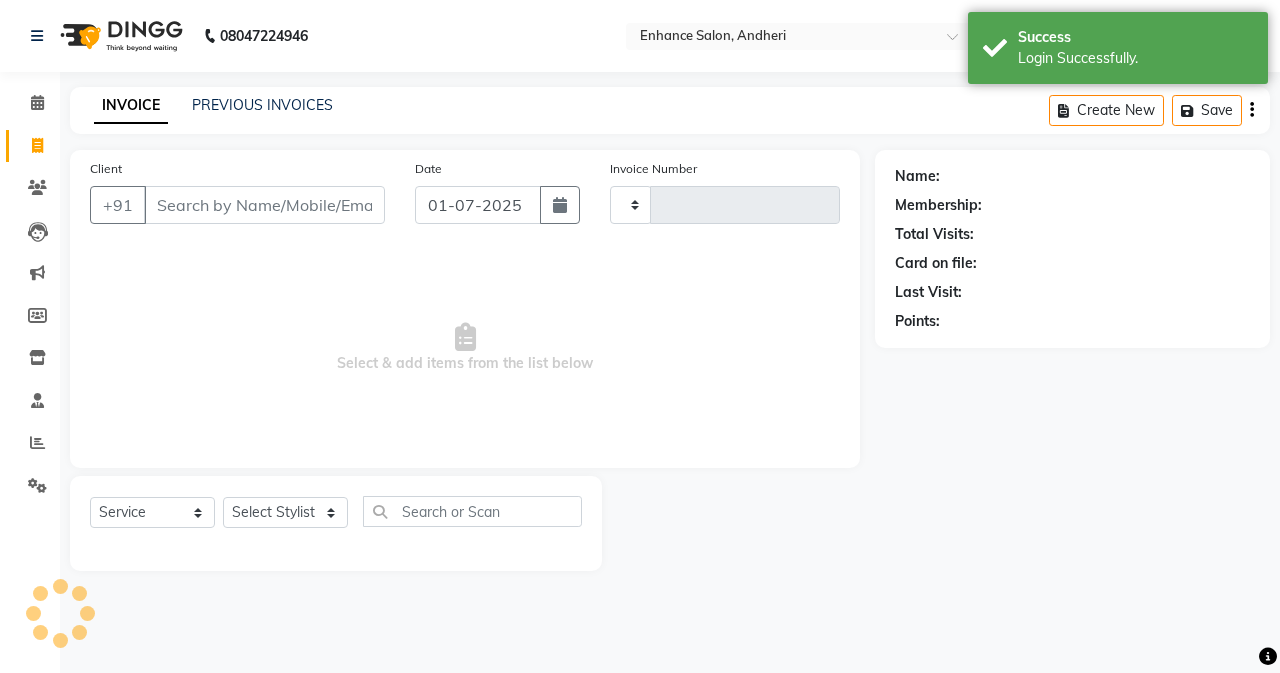 type on "1633" 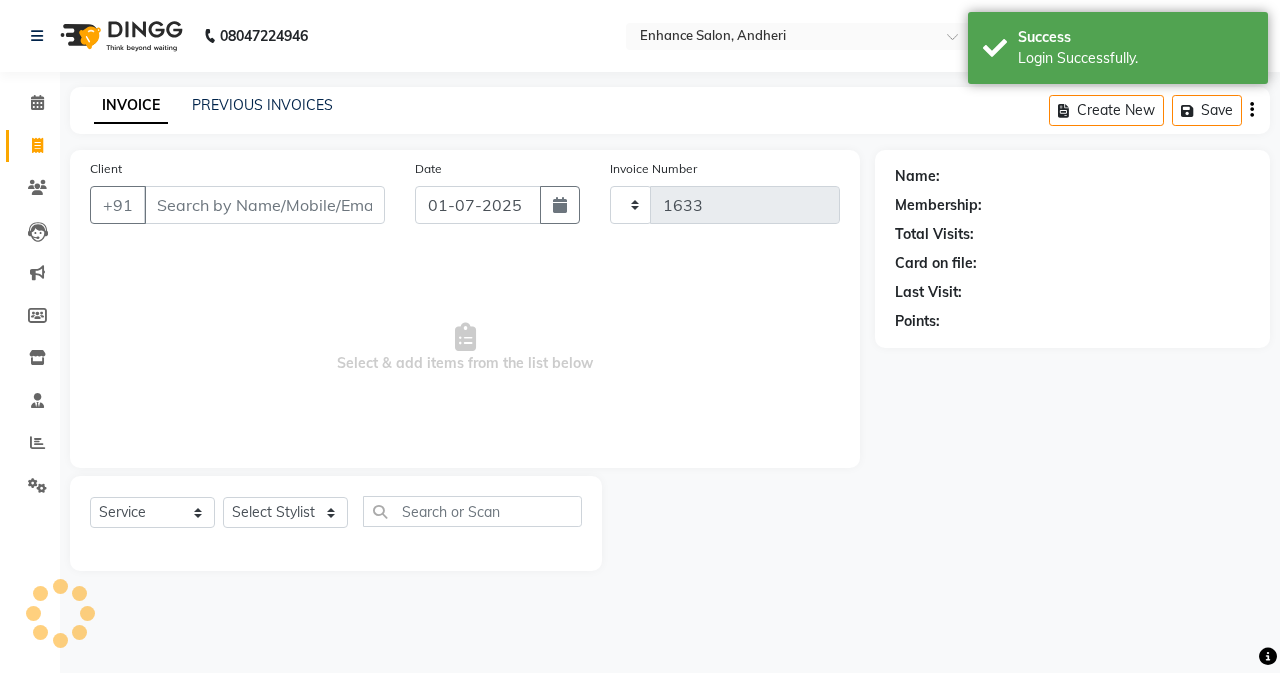 select on "7236" 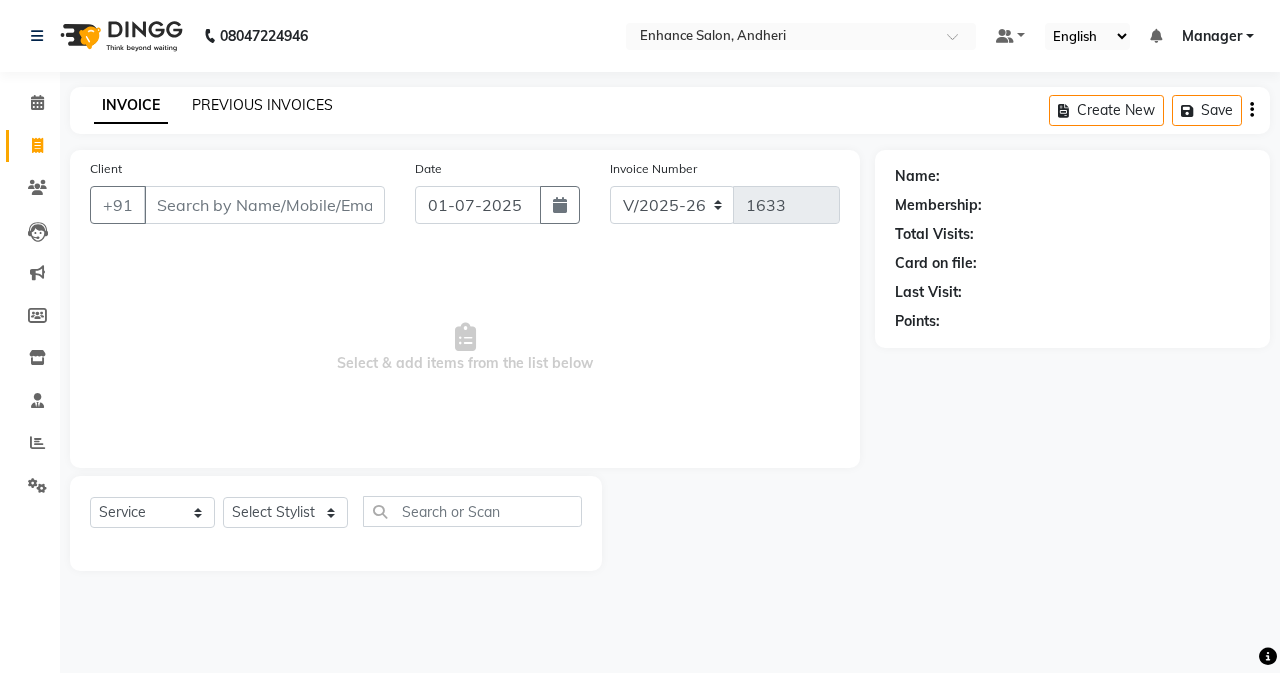 click on "PREVIOUS INVOICES" 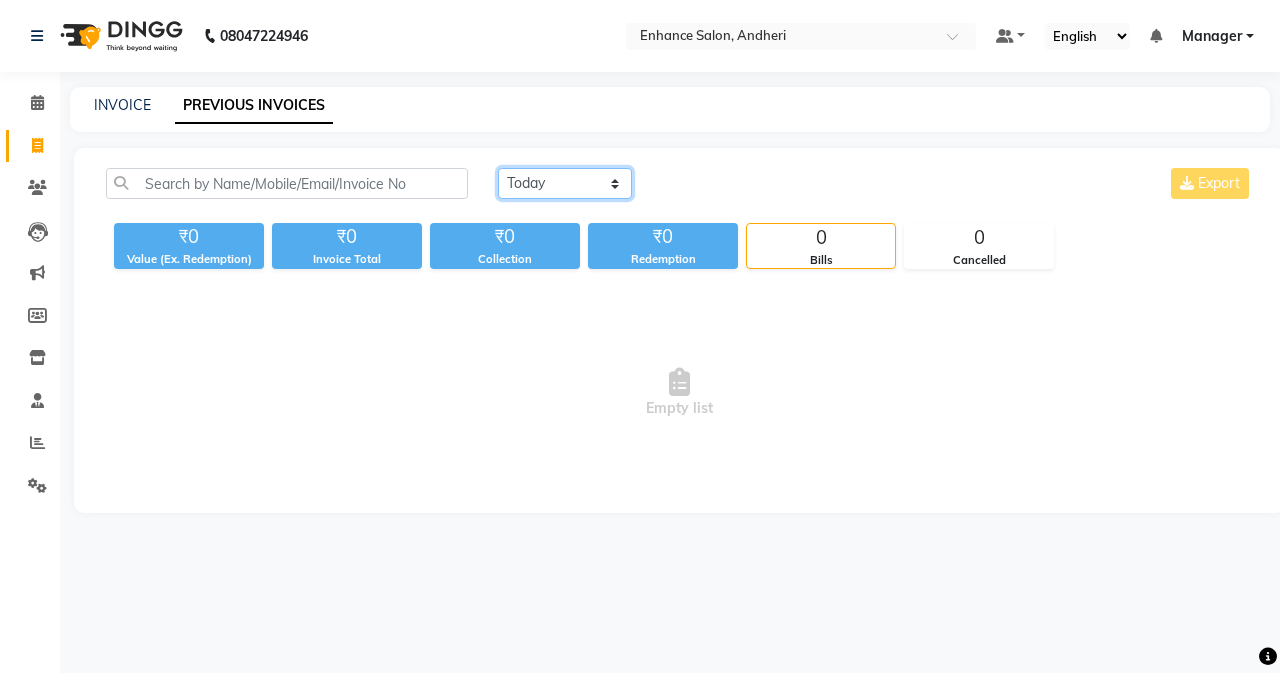 click on "[DATE] [DATE] Custom Range" 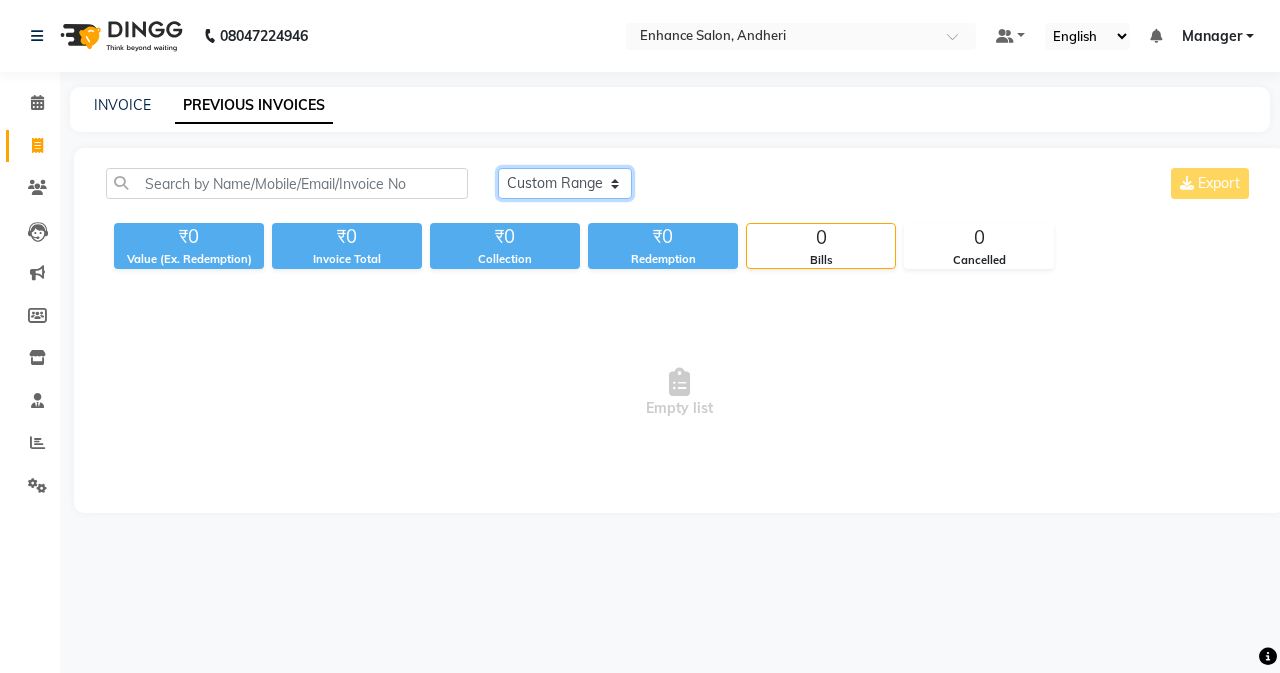click on "[DATE] [DATE] Custom Range" 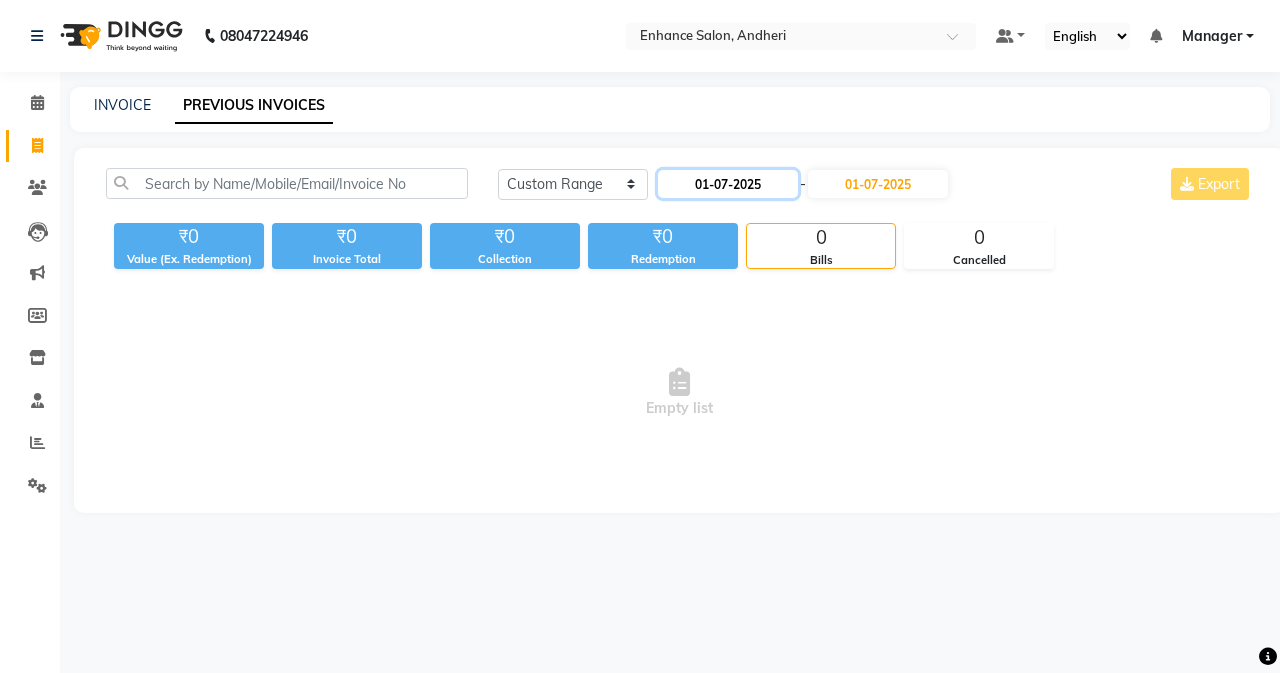 click on "01-07-2025" 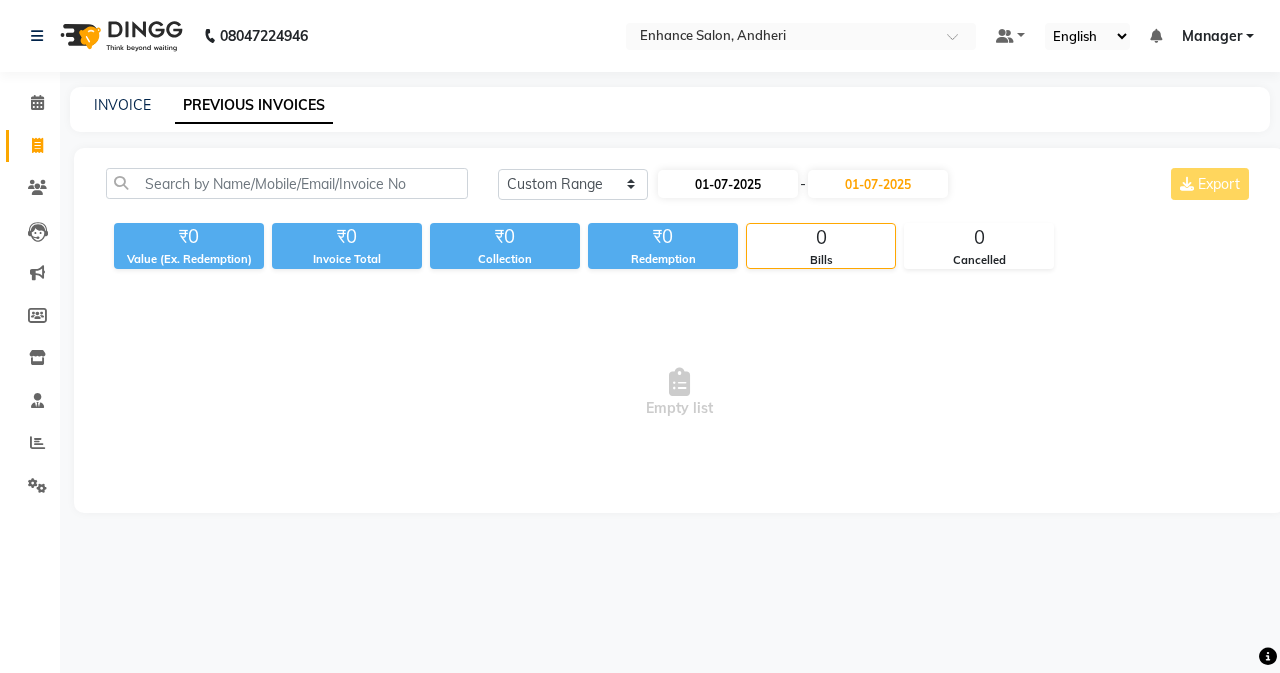 select on "7" 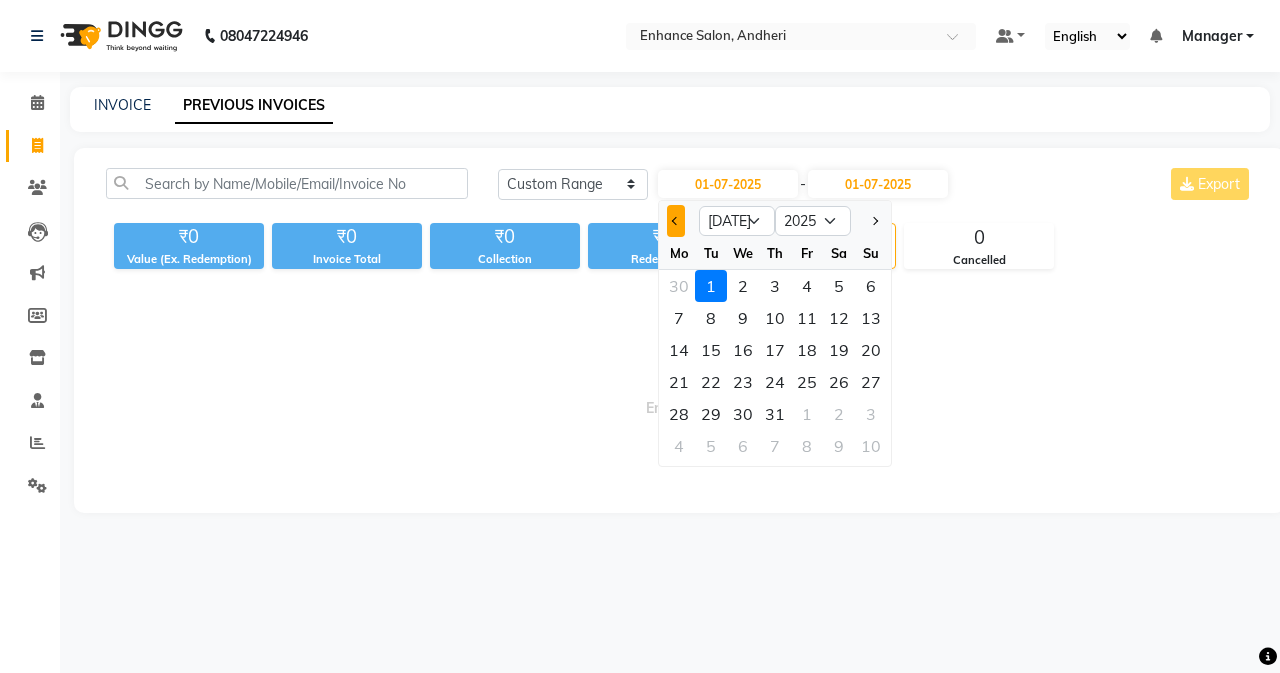 click 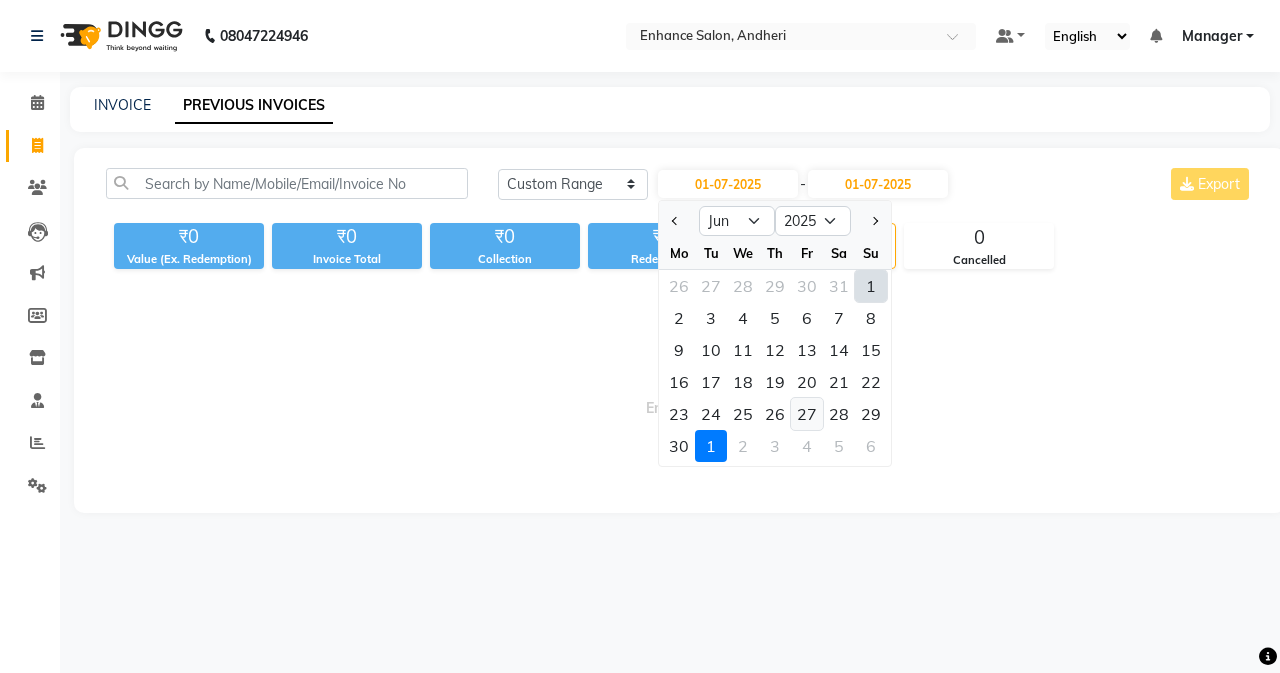 click on "27" 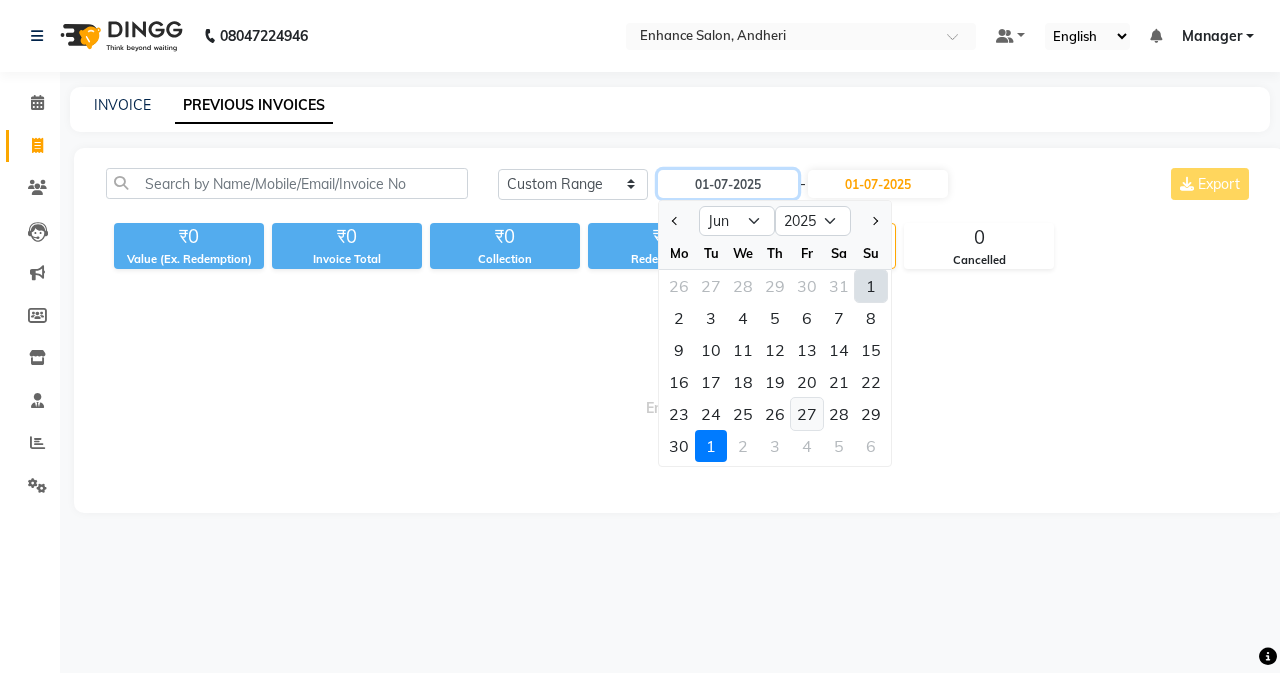 type on "[DATE]" 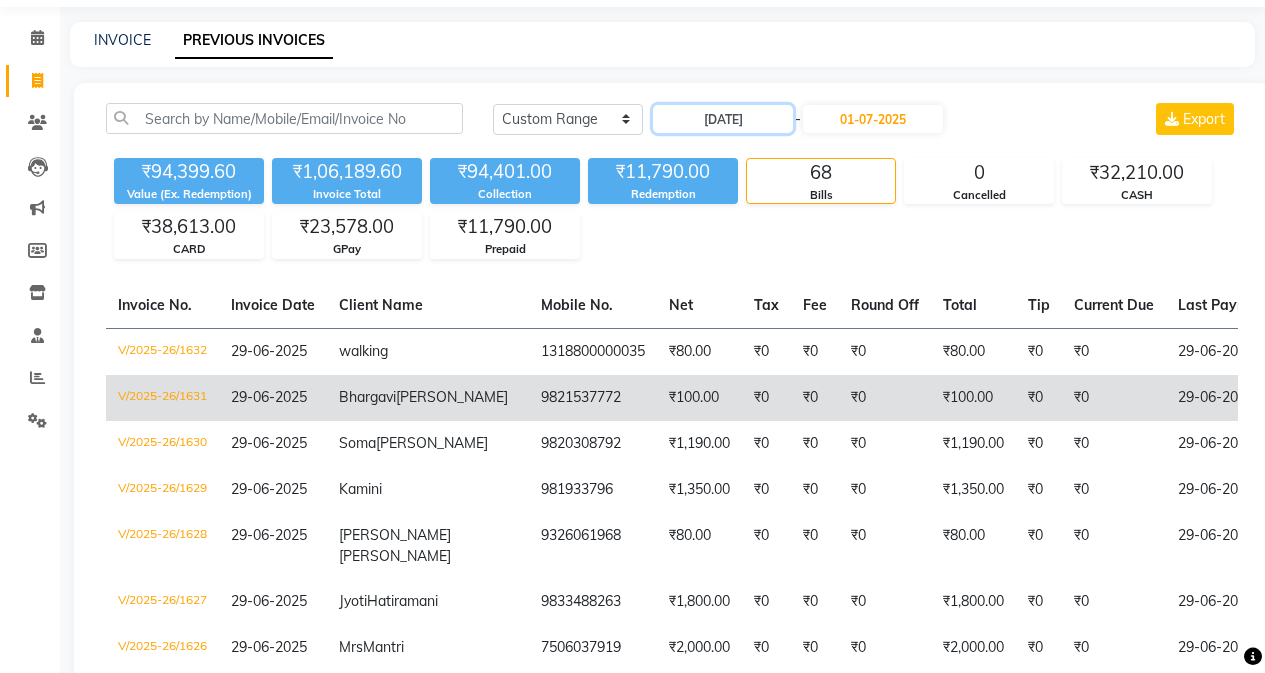 scroll, scrollTop: 100, scrollLeft: 0, axis: vertical 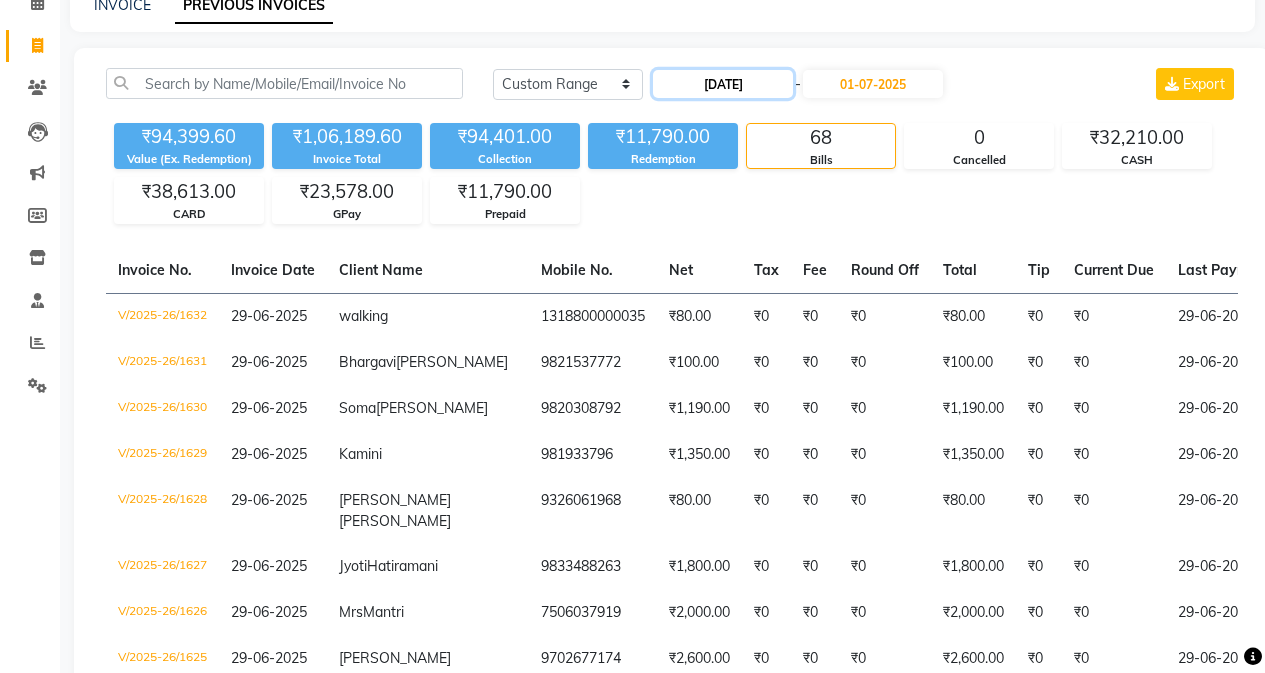 click on "[DATE]" 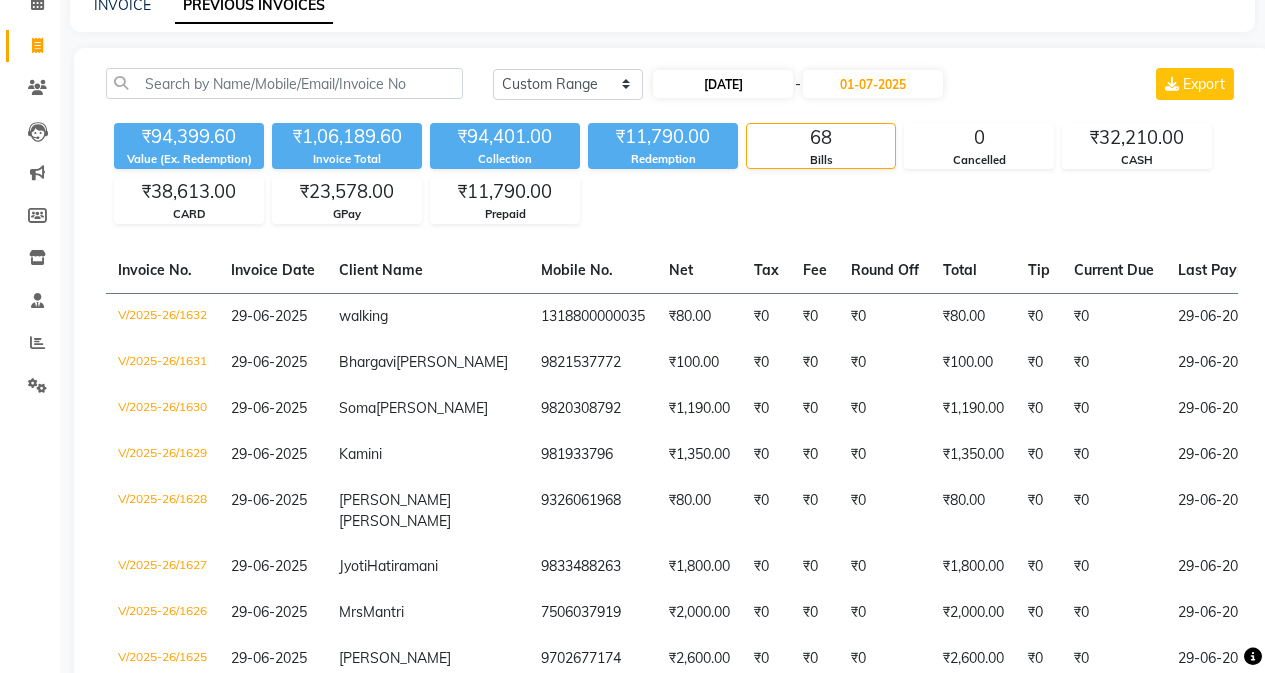 select on "6" 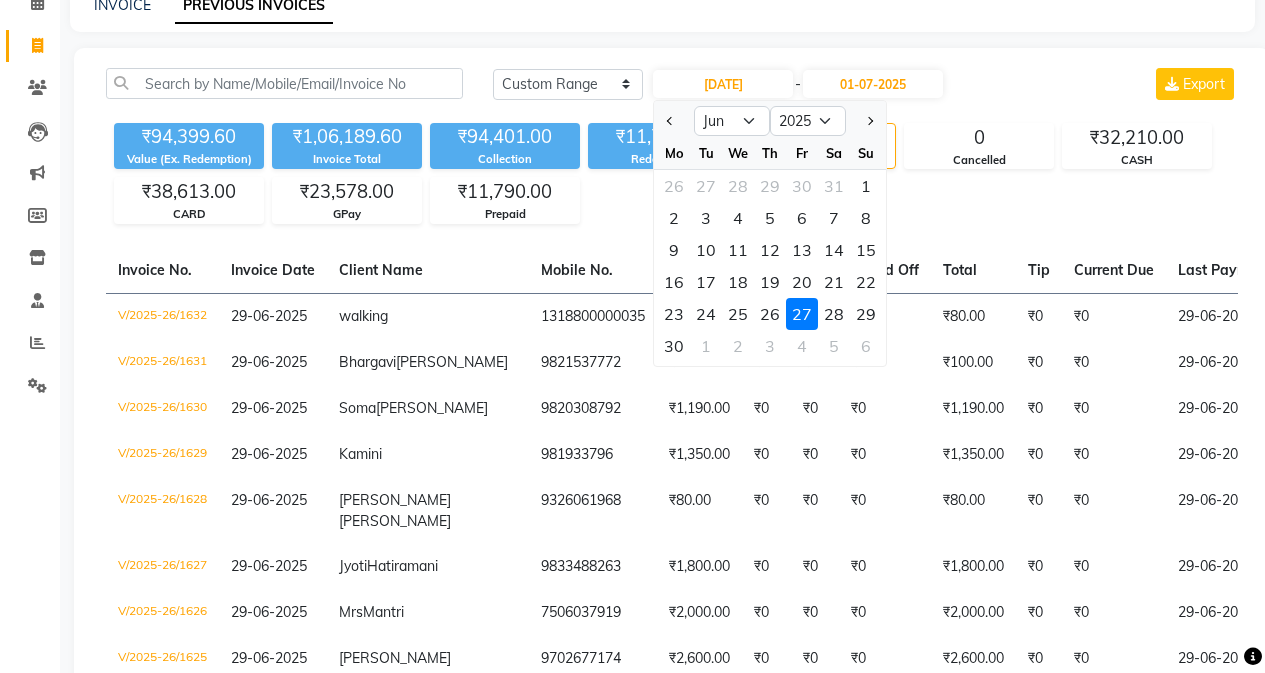 click on "27" 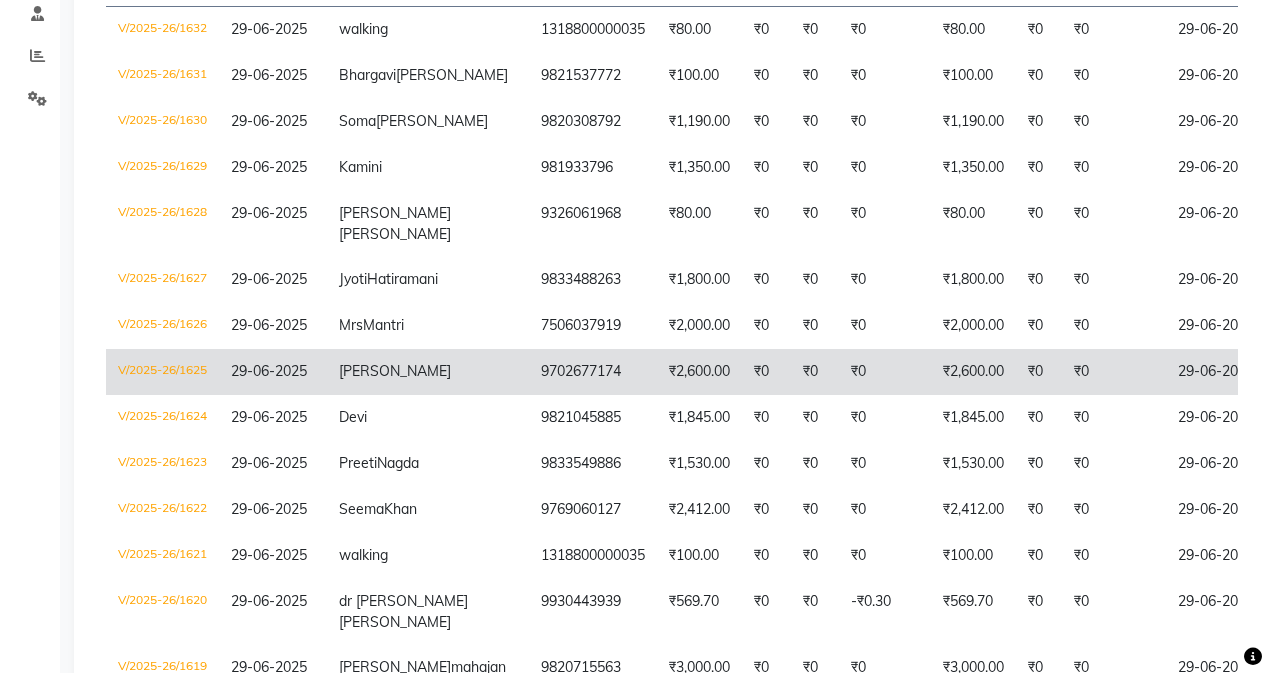 scroll, scrollTop: 0, scrollLeft: 0, axis: both 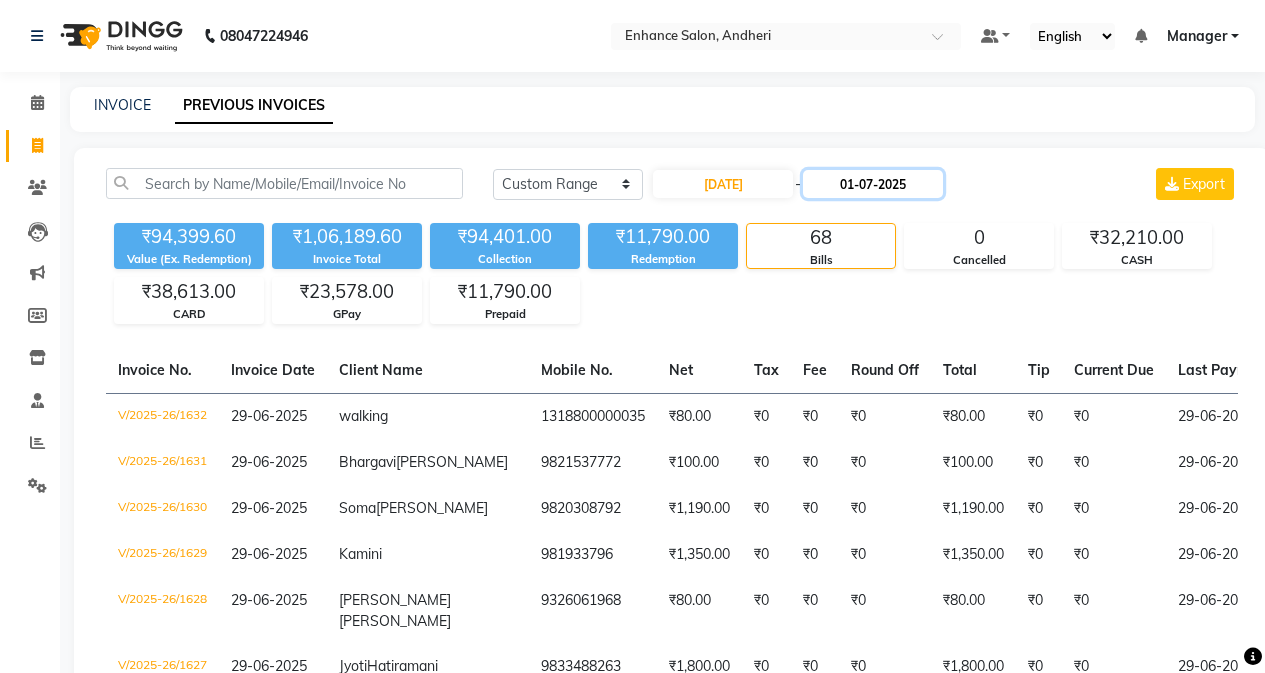 click on "01-07-2025" 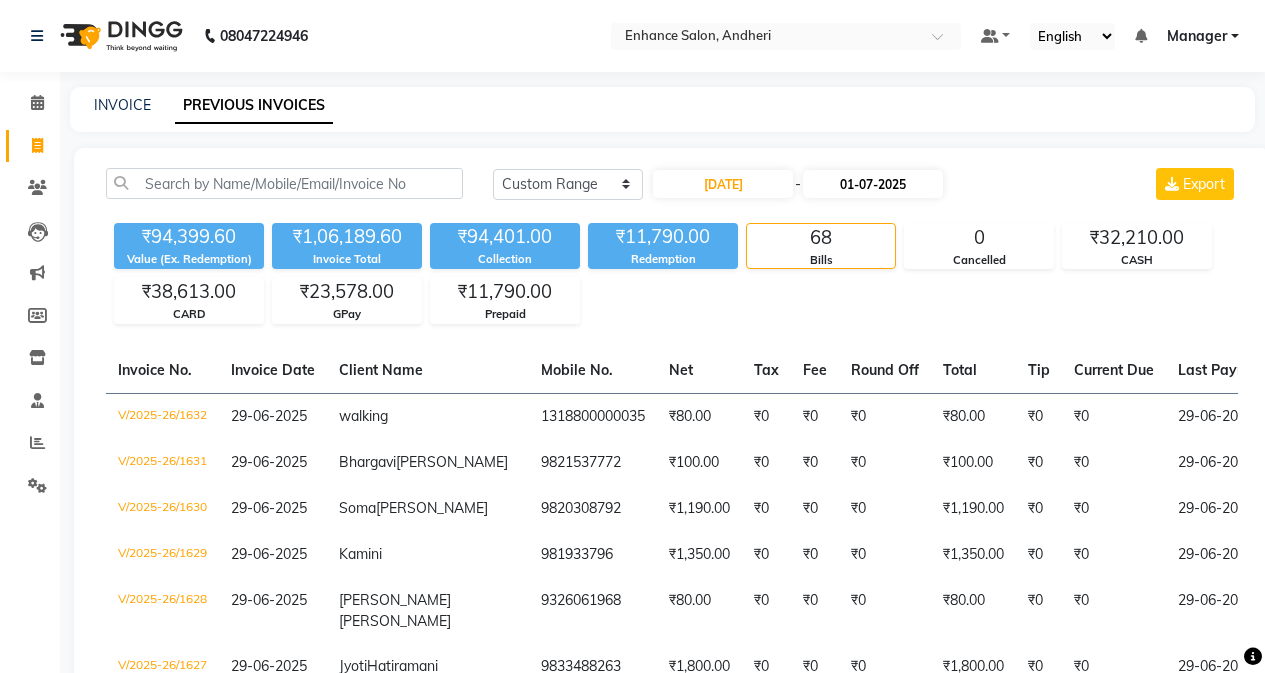 select on "7" 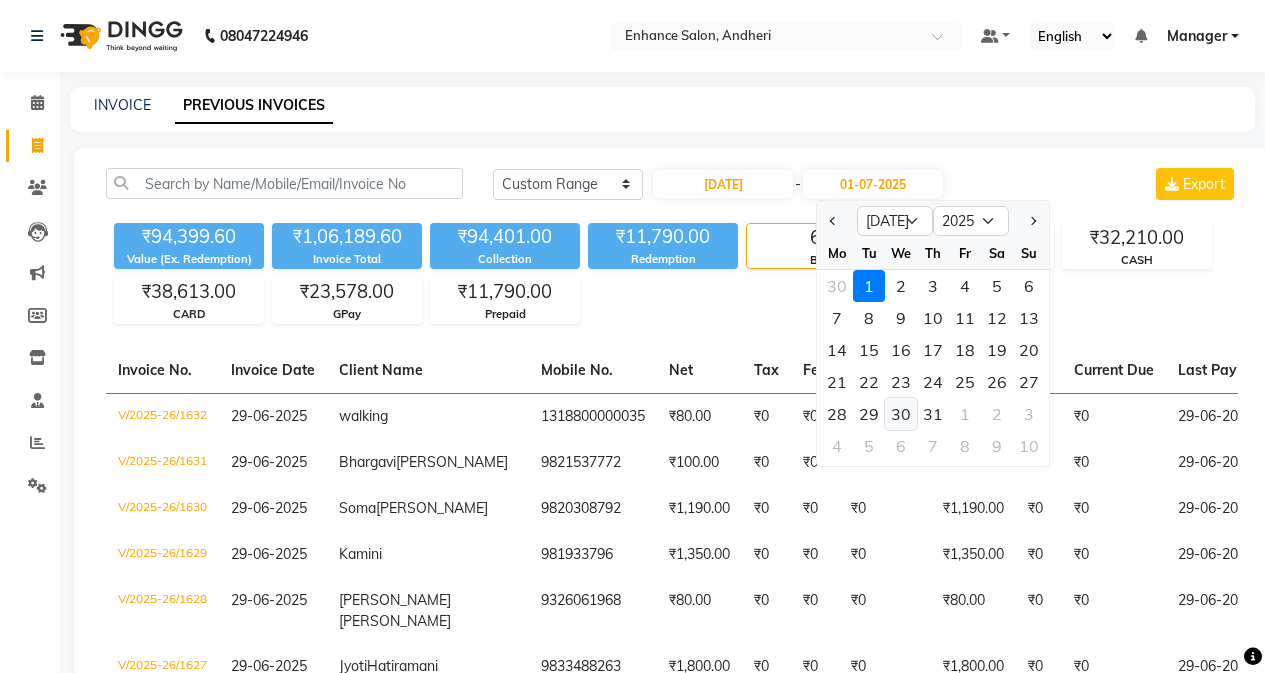 click on "30" 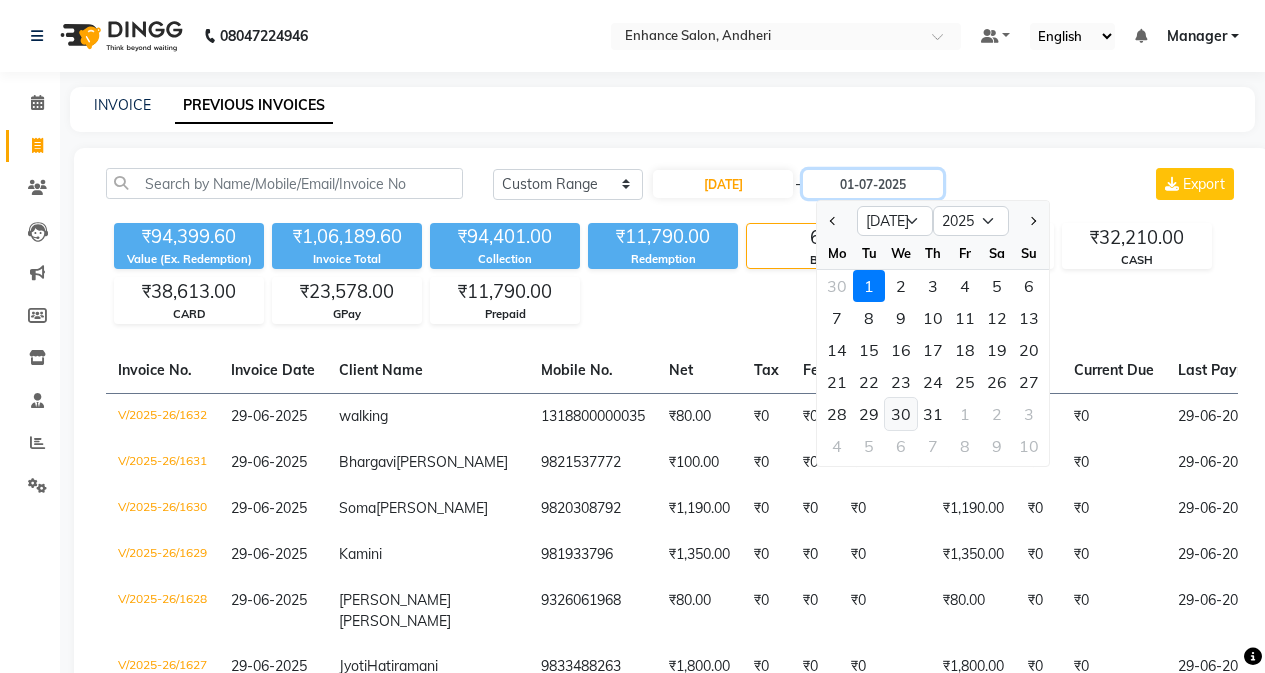 type on "[DATE]" 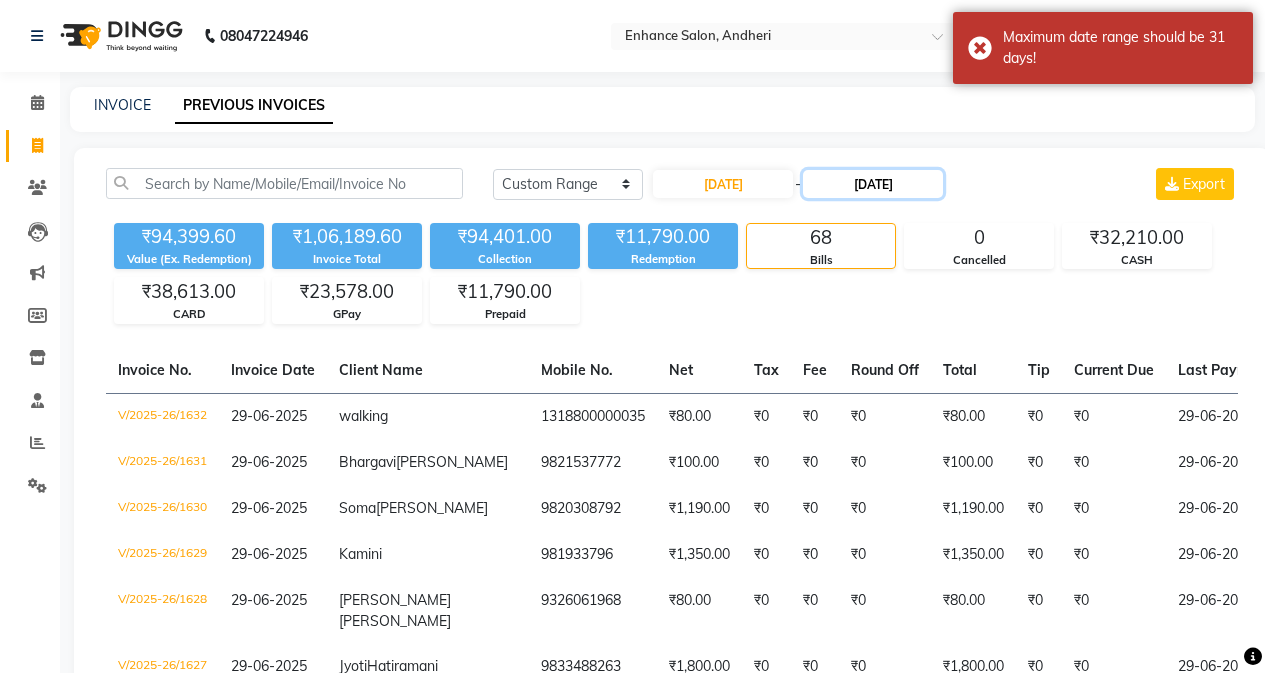 click on "[DATE]" 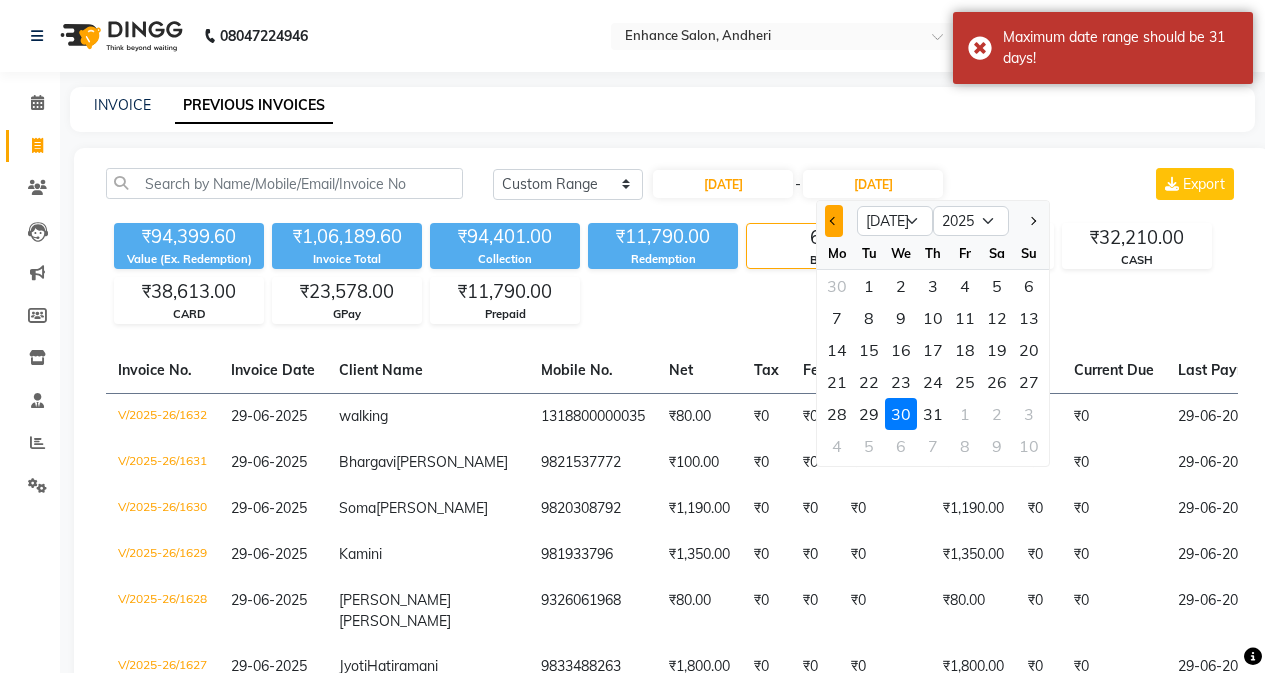 click 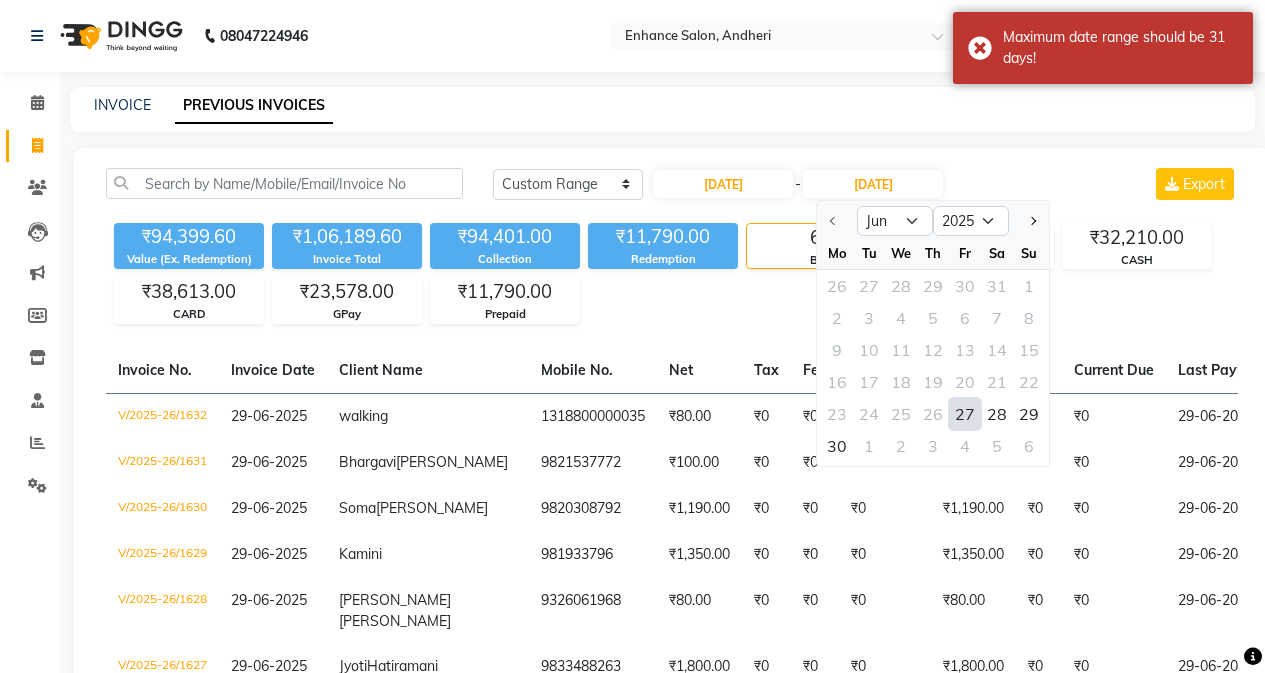click on "27" 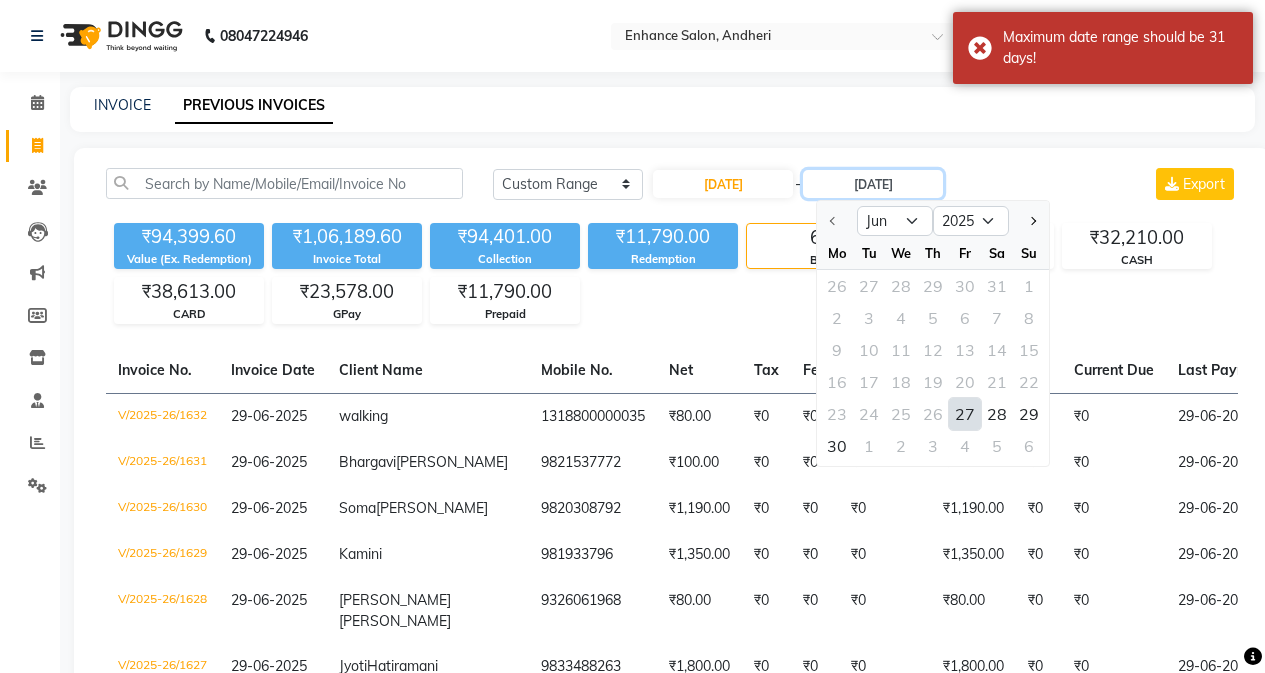 type on "[DATE]" 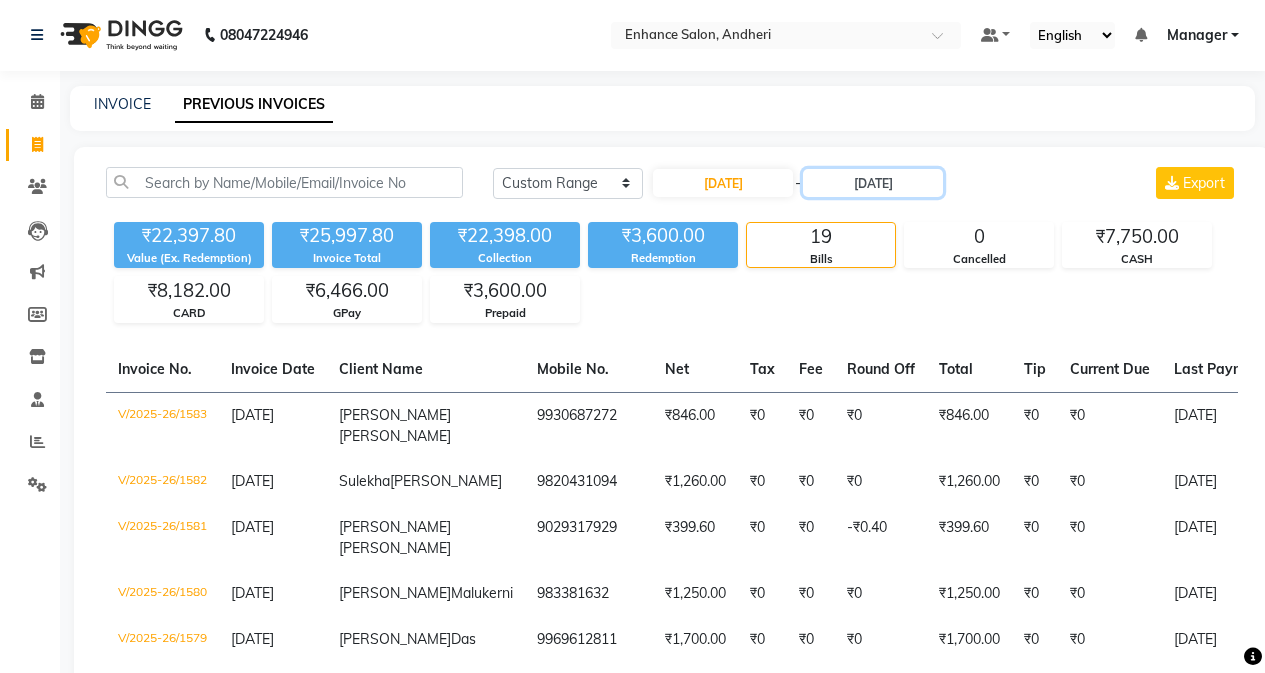 scroll, scrollTop: 0, scrollLeft: 0, axis: both 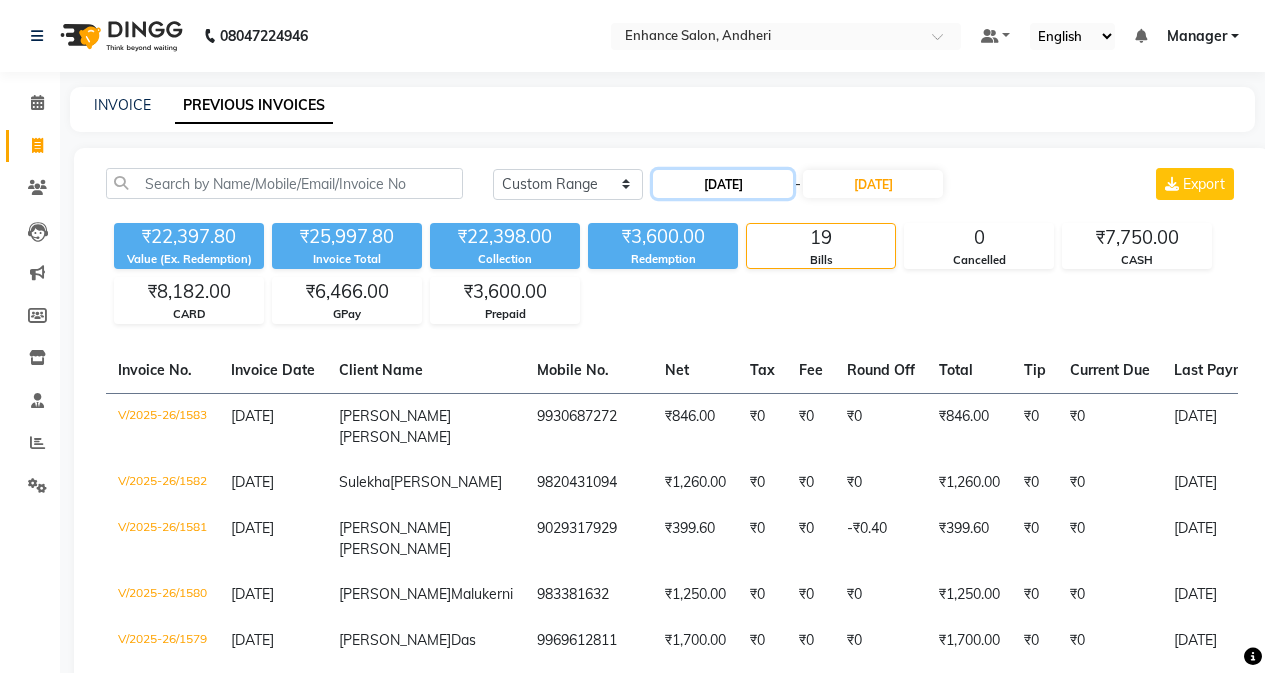 click on "[DATE]" 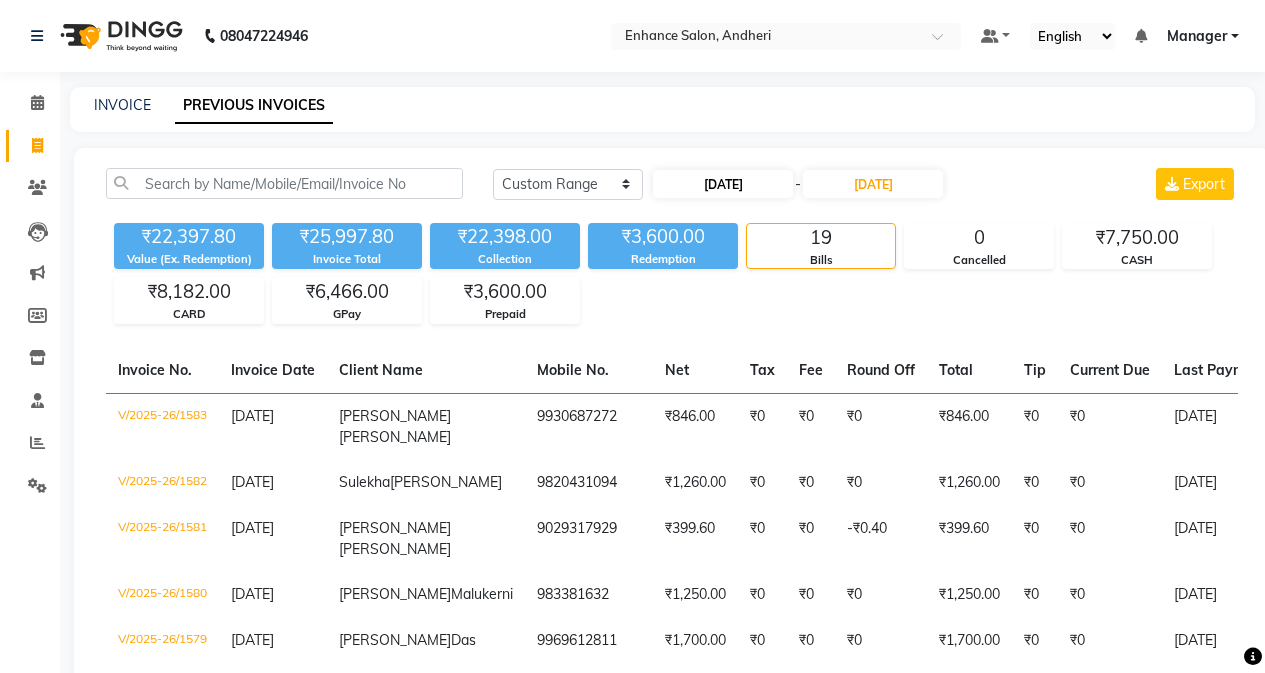 select on "6" 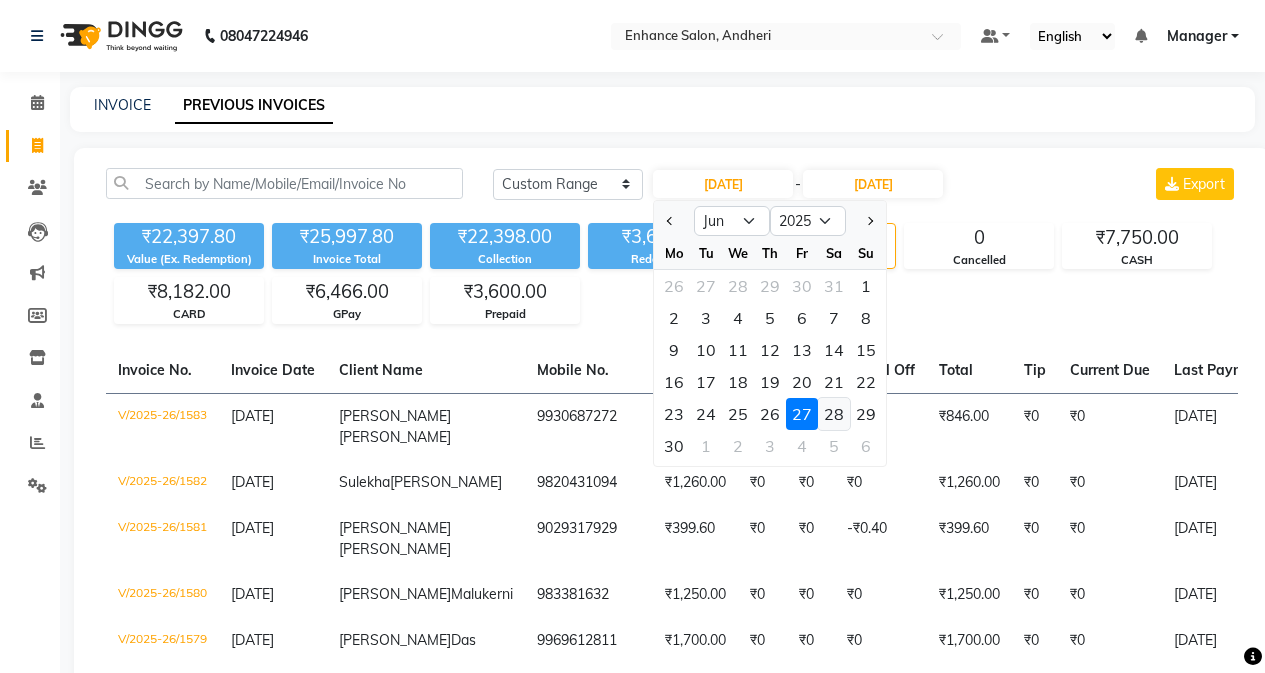 click on "28" 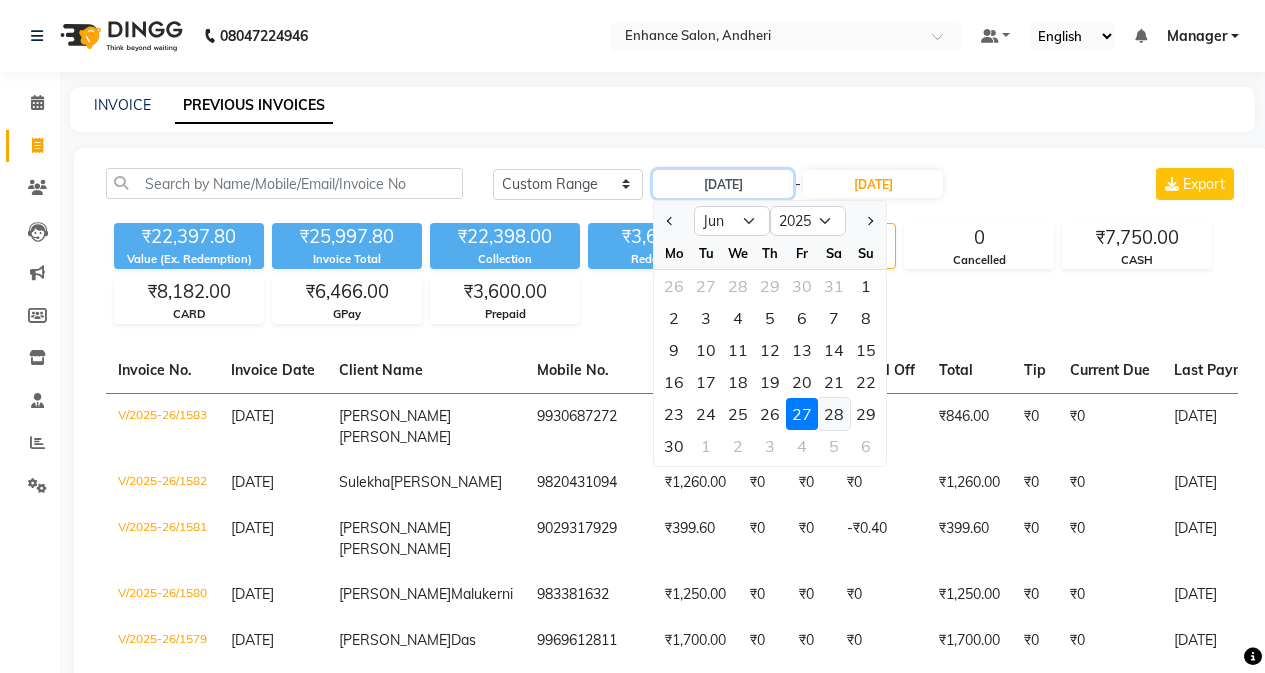 type on "[DATE]" 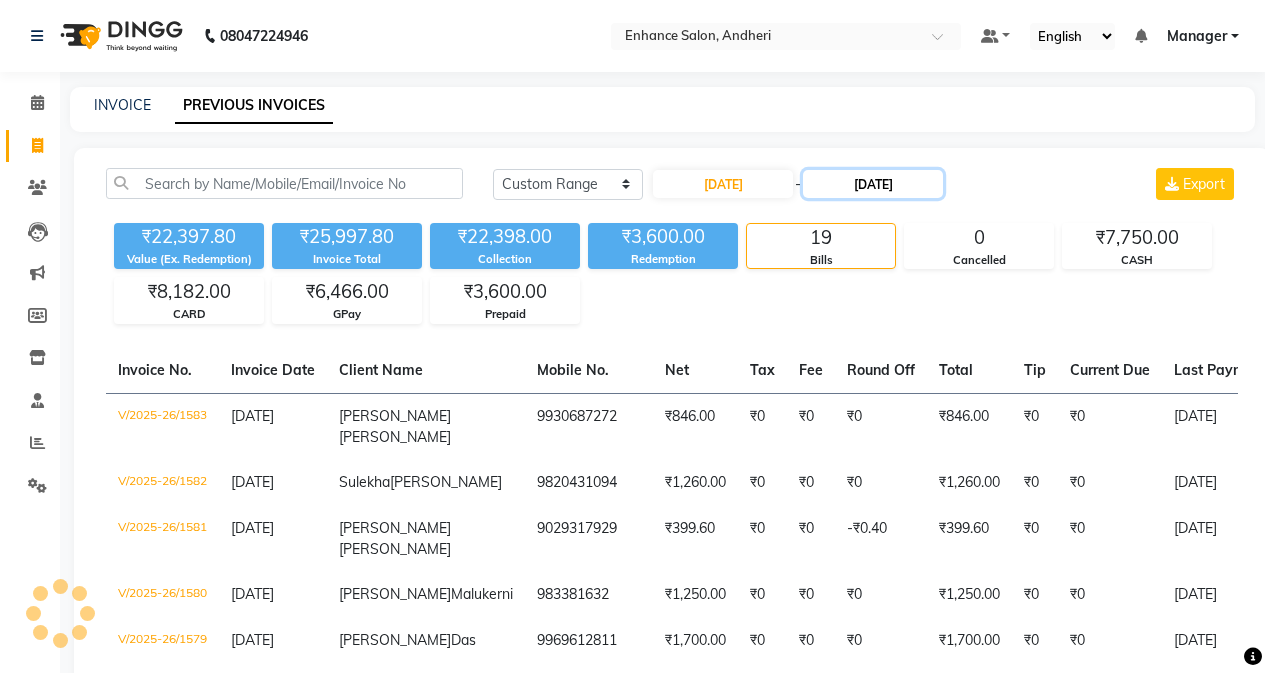 click on "[DATE]" 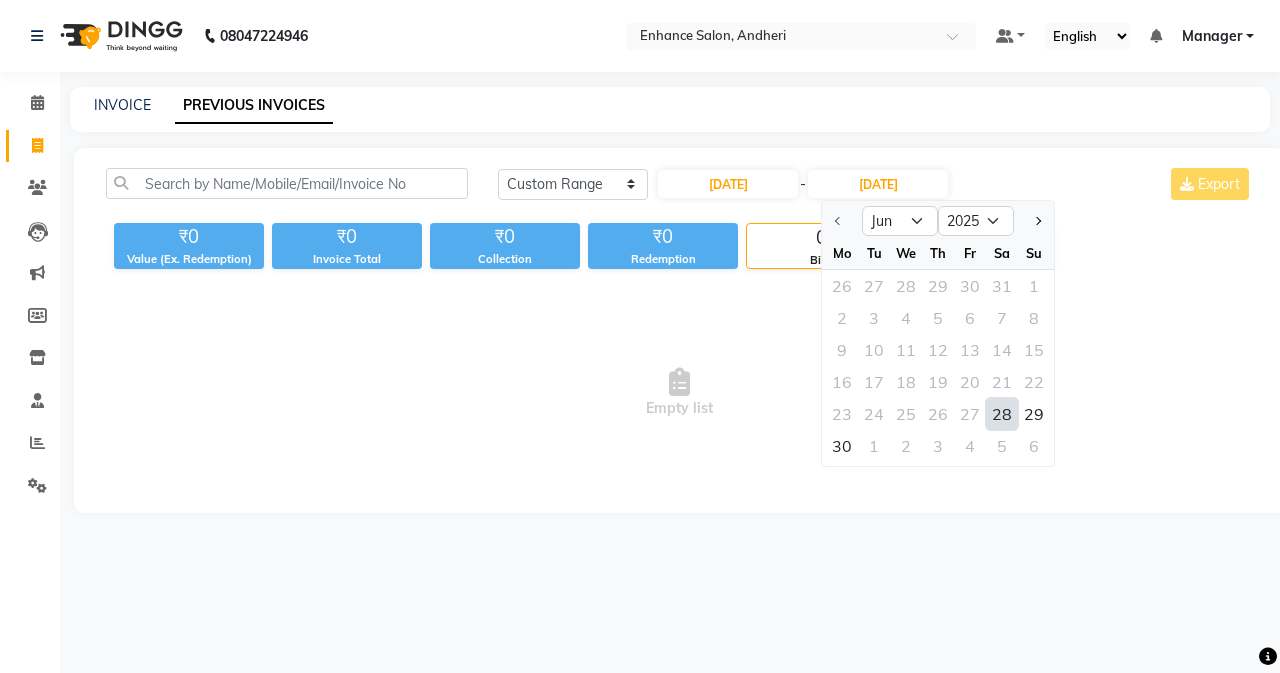 click on "28" 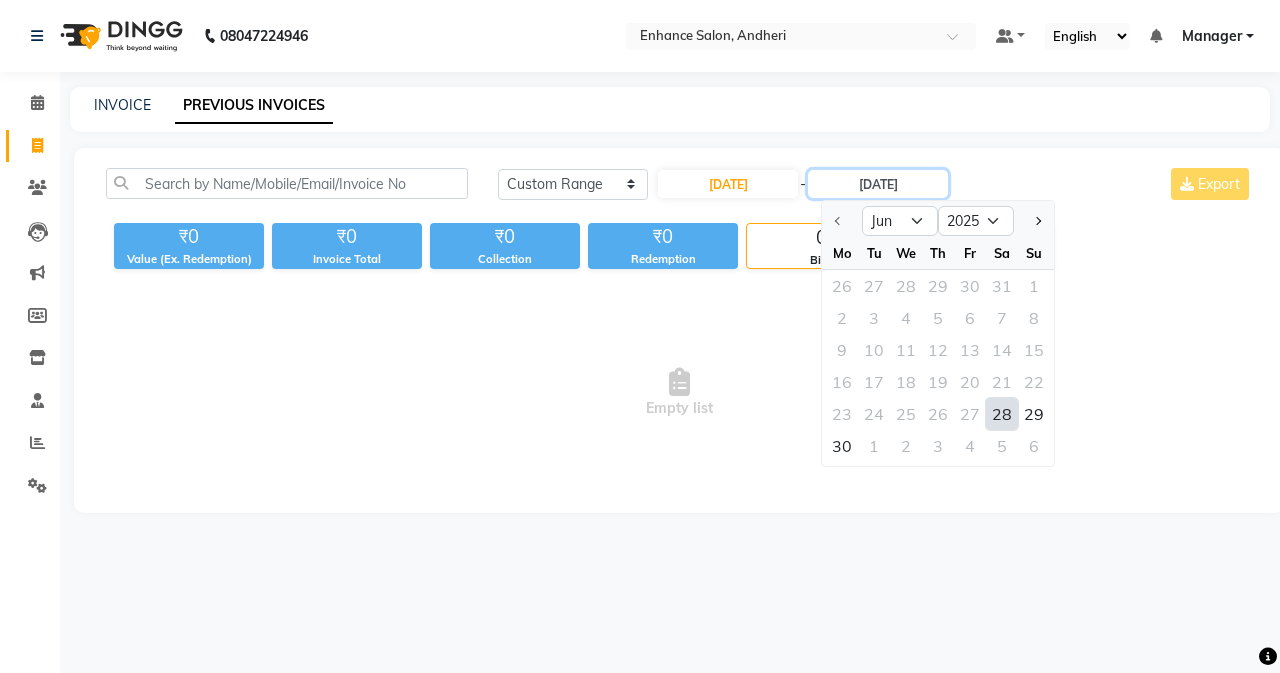 type on "[DATE]" 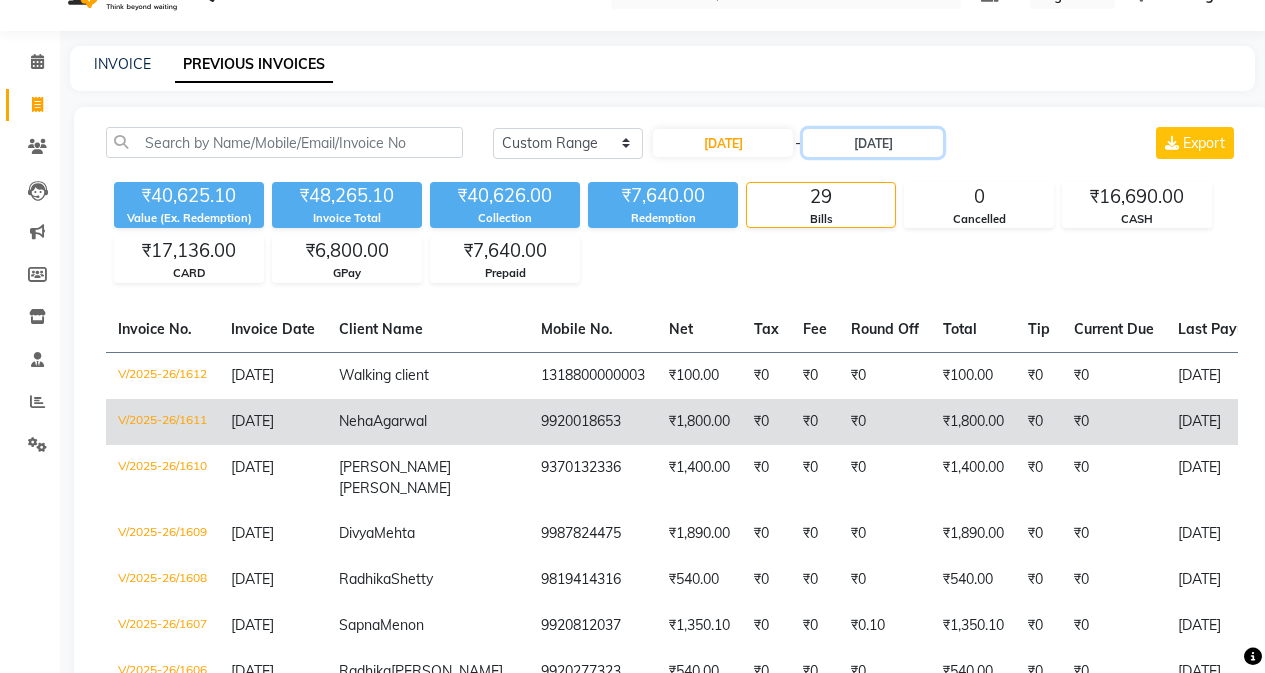 scroll, scrollTop: 0, scrollLeft: 0, axis: both 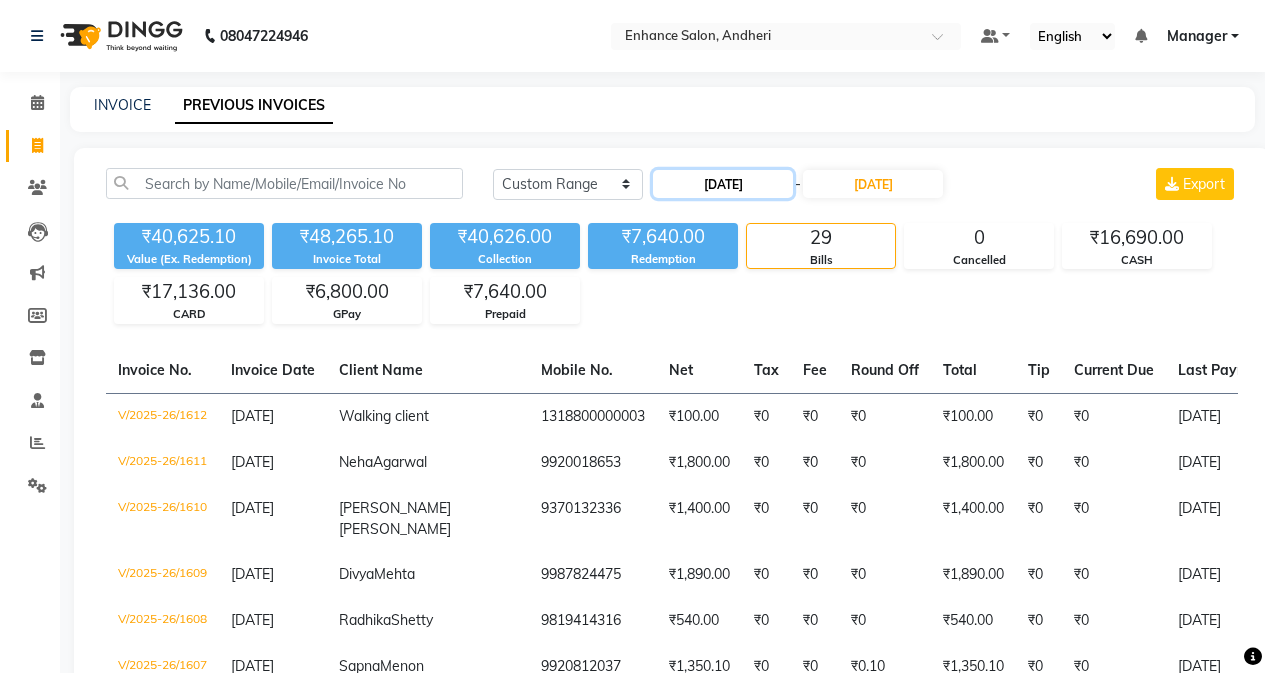 click on "[DATE]" 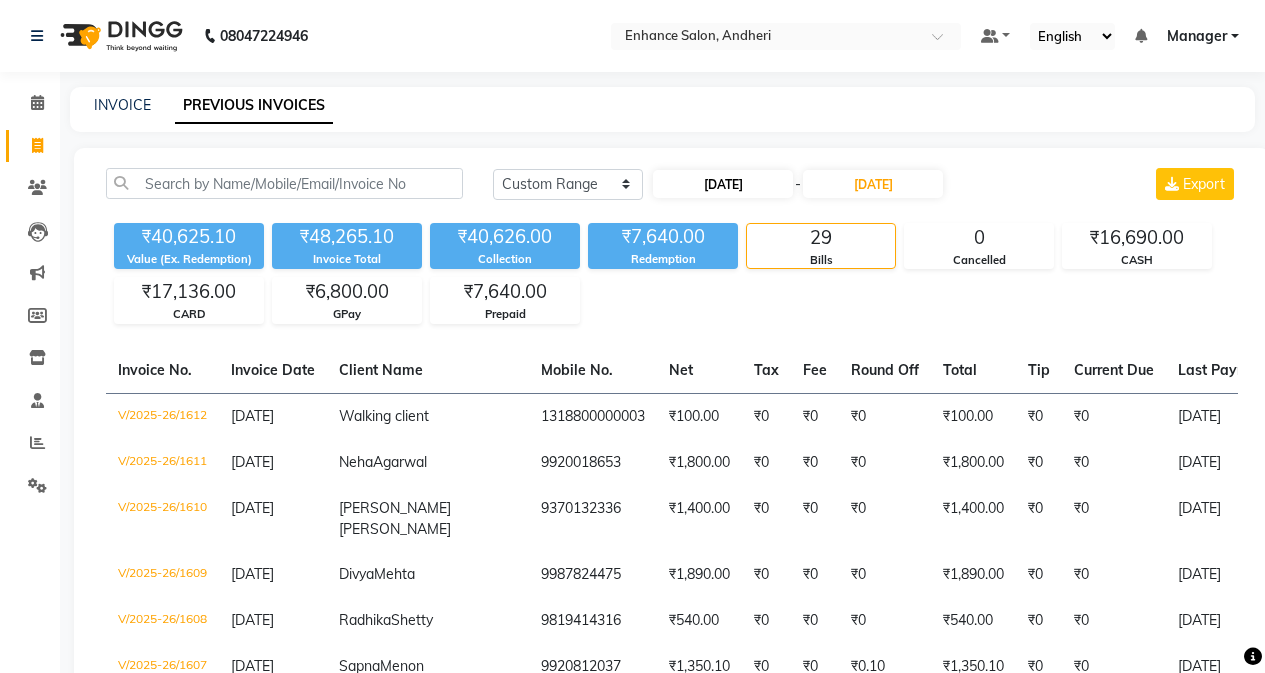 select on "6" 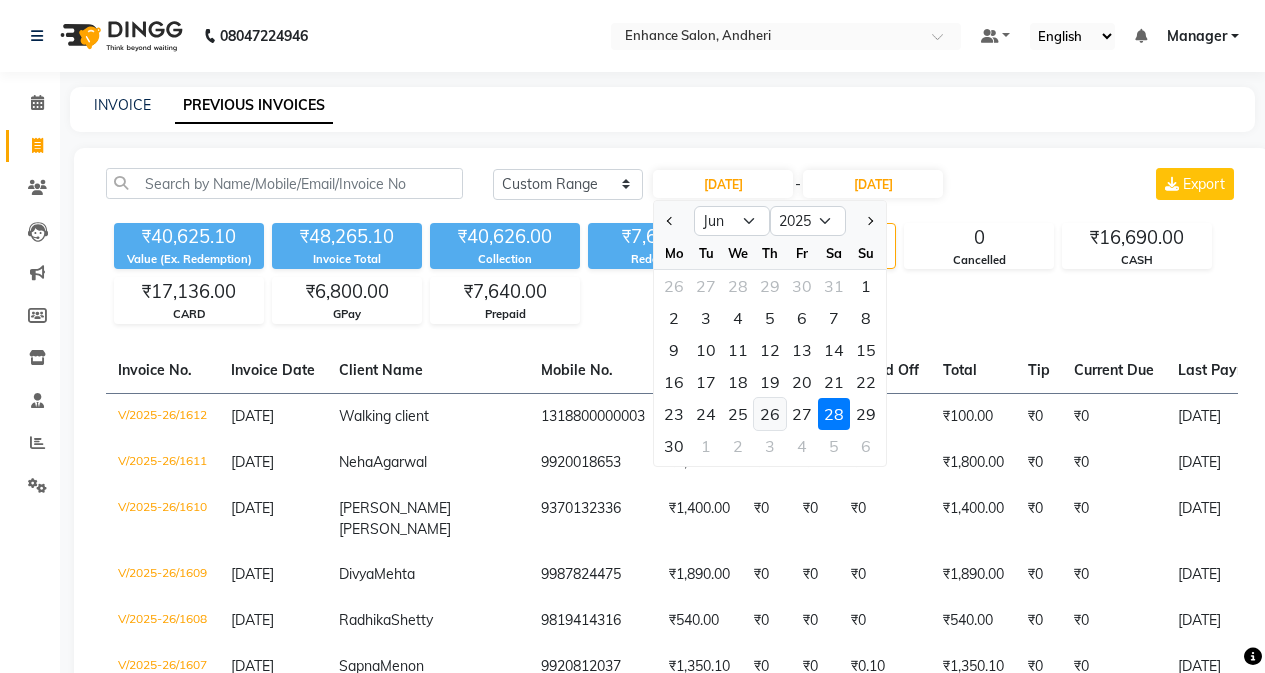 click on "26" 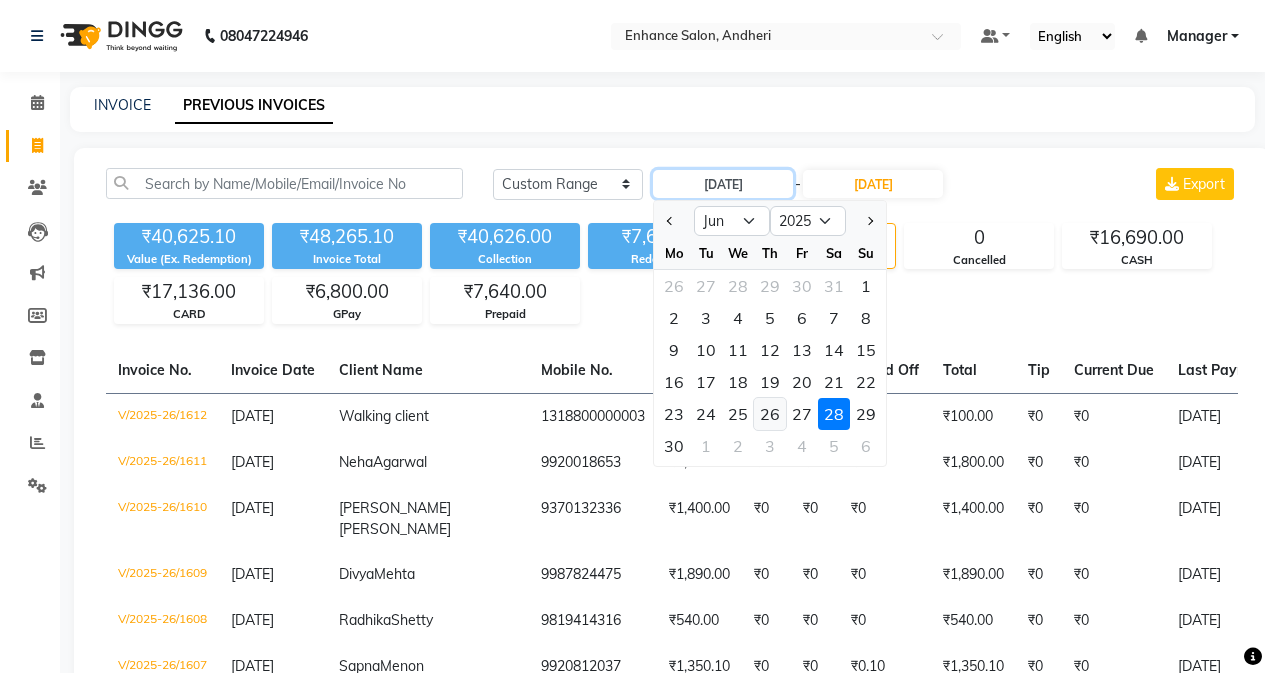 type on "[DATE]" 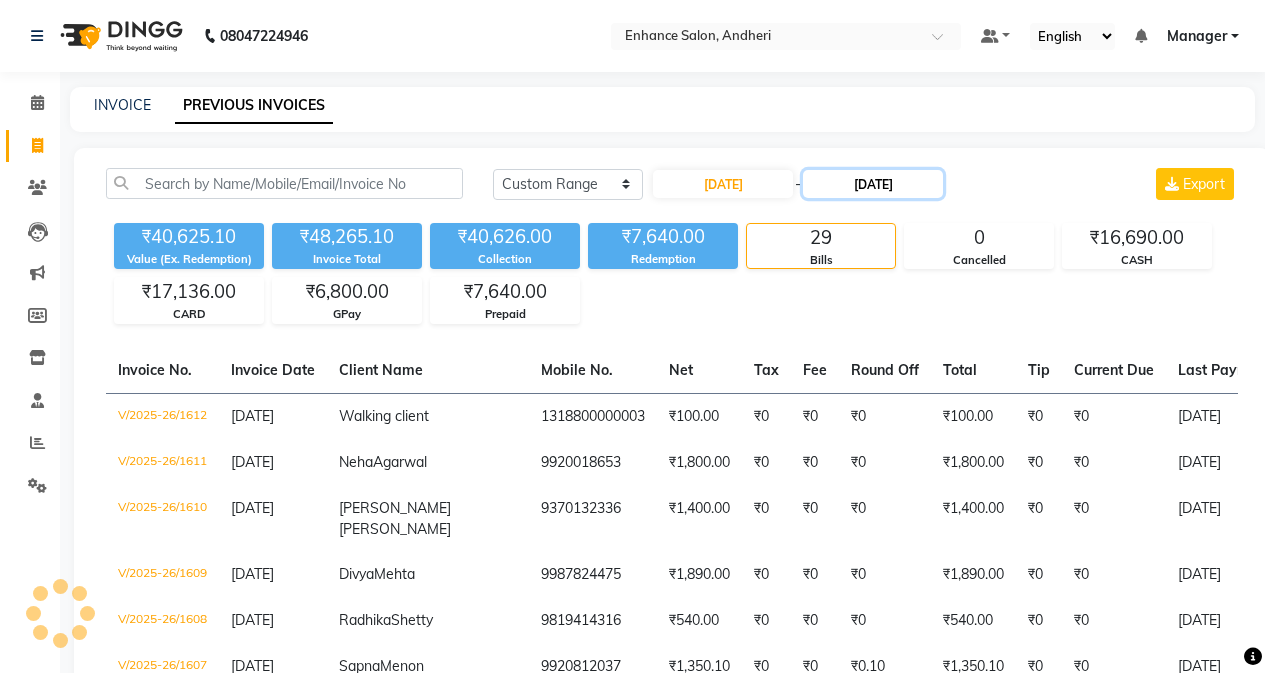 click on "[DATE]" 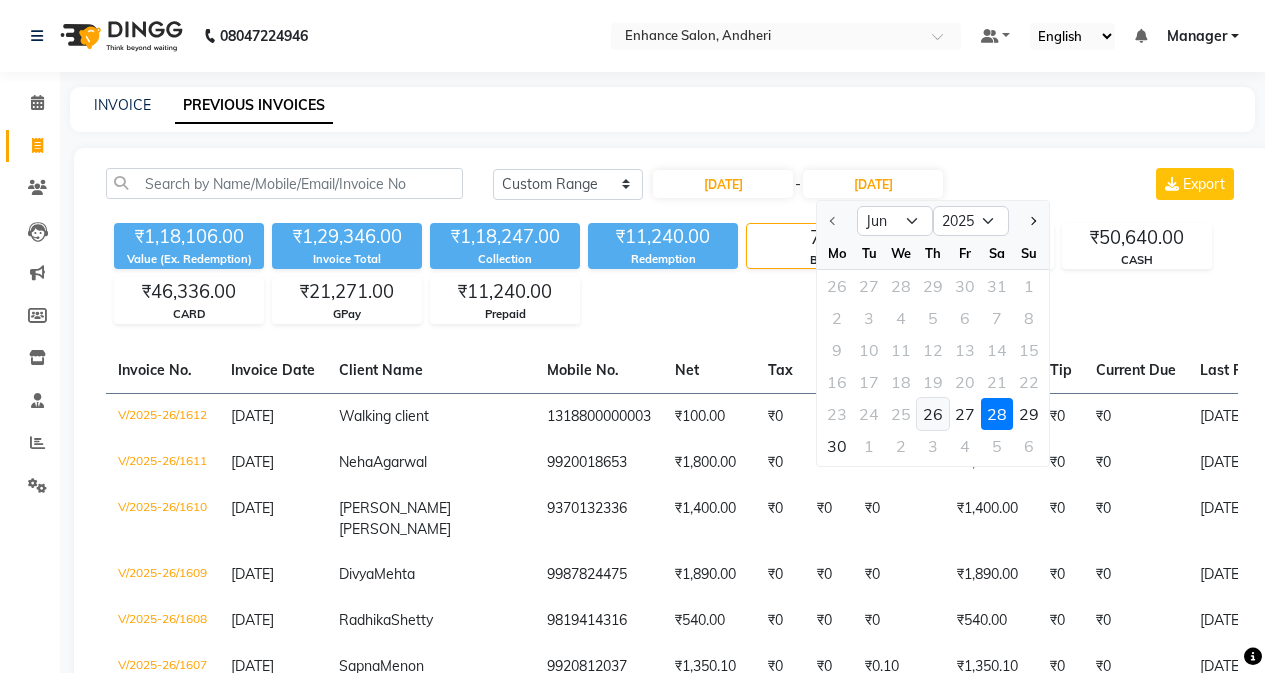 click on "26" 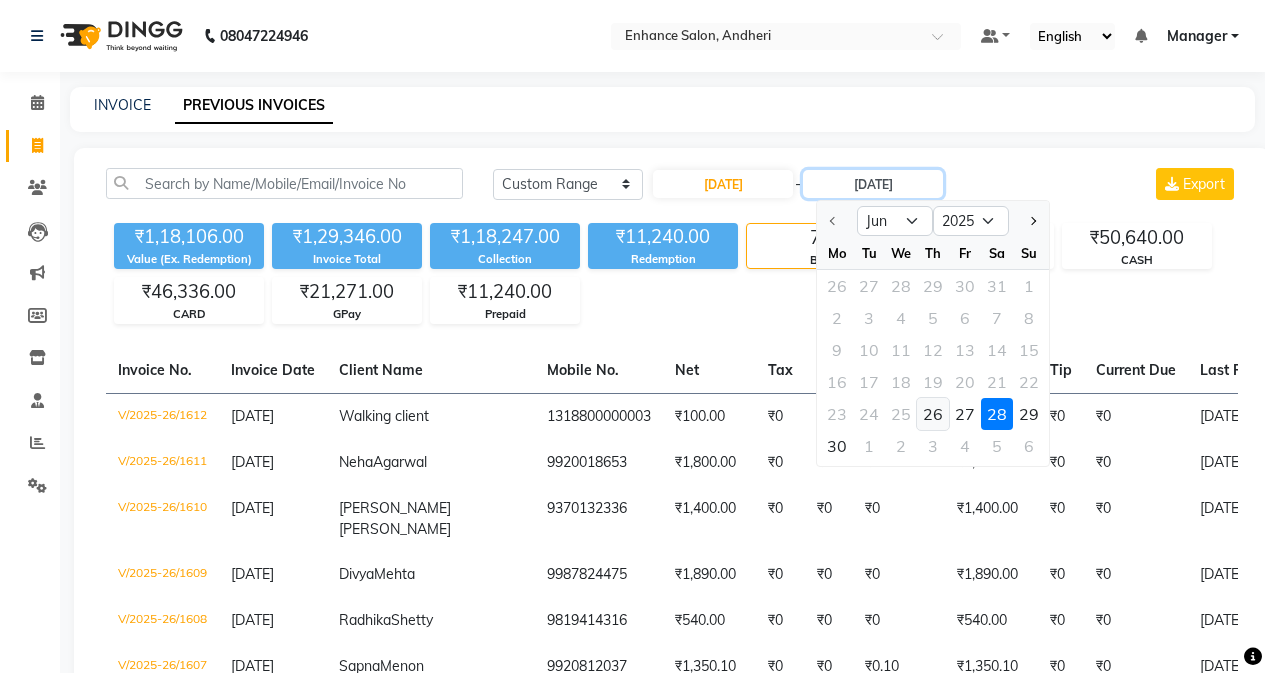 type on "[DATE]" 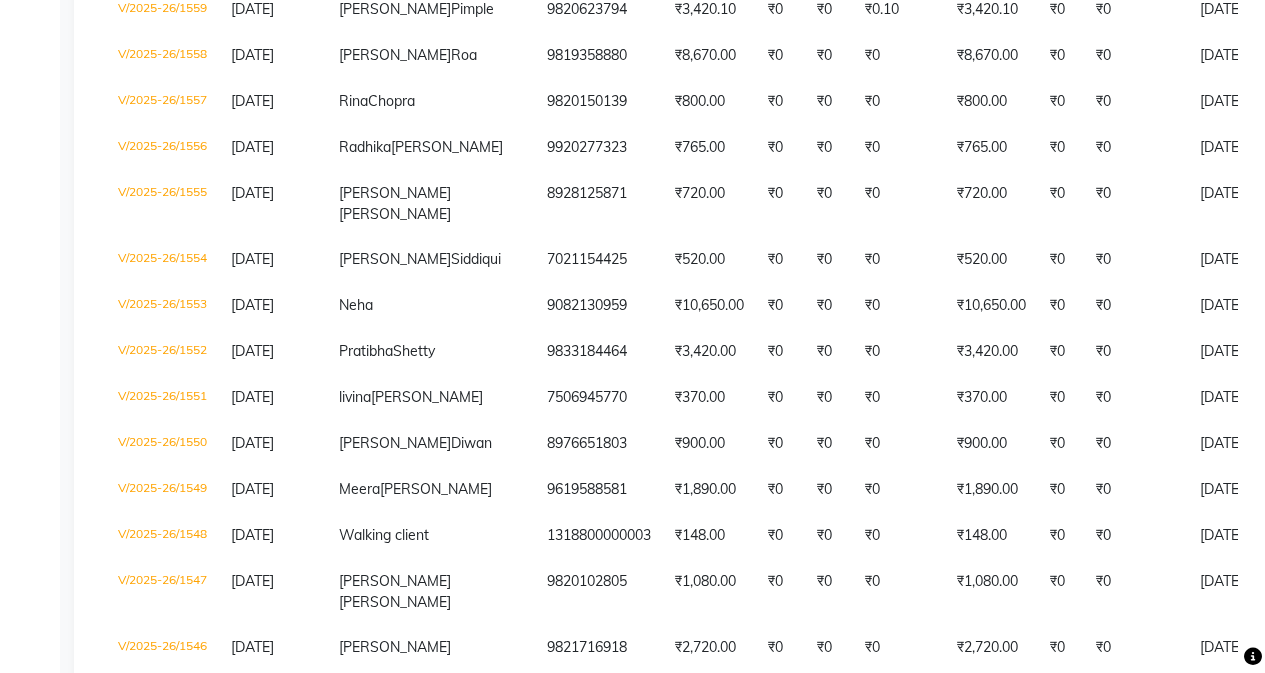 scroll, scrollTop: 700, scrollLeft: 0, axis: vertical 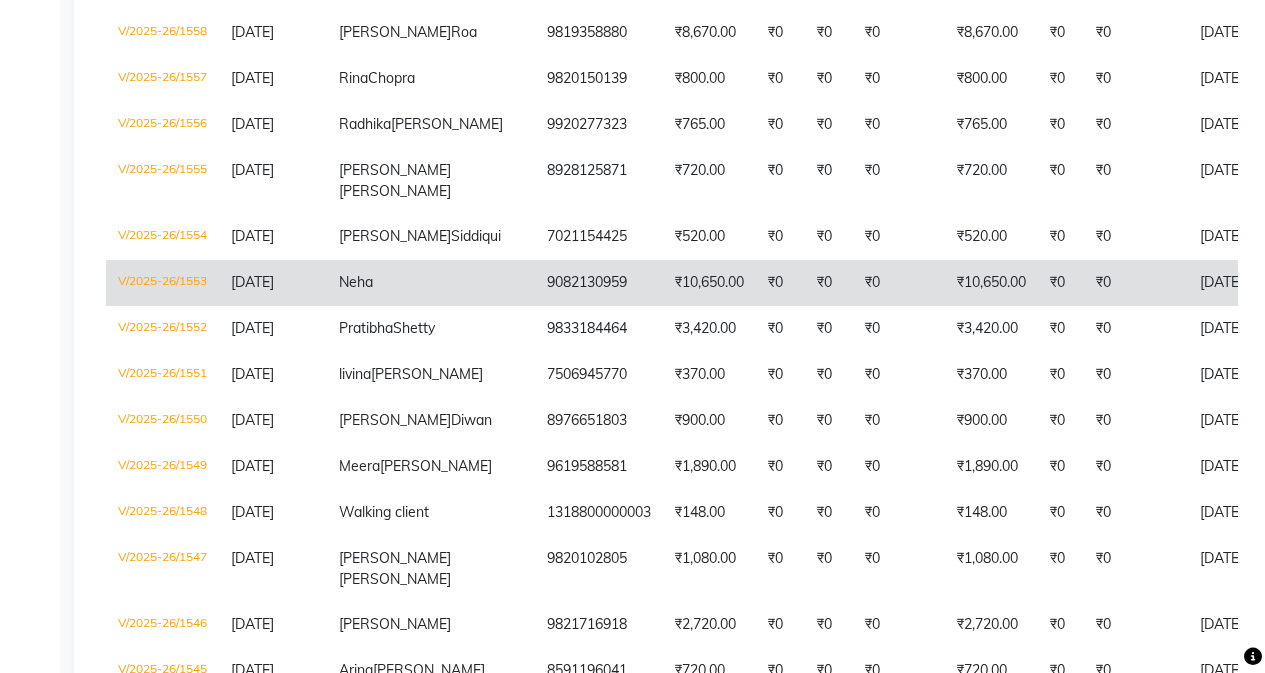 click on "9082130959" 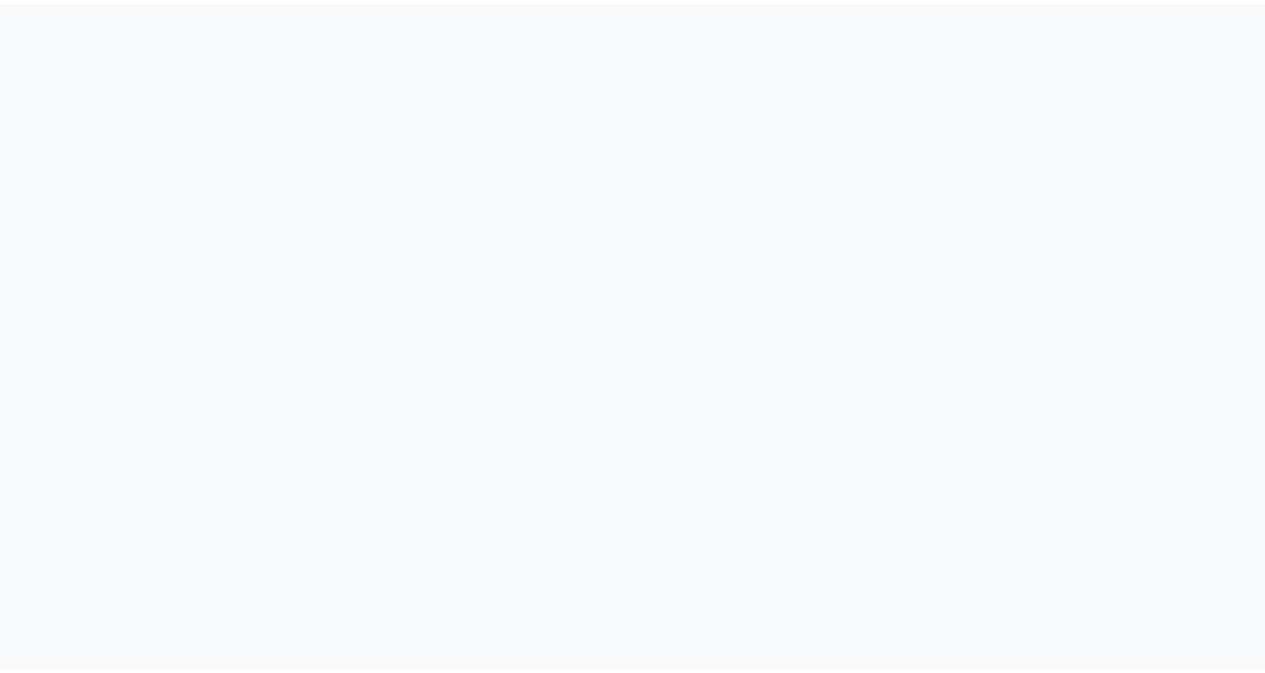 scroll, scrollTop: 0, scrollLeft: 0, axis: both 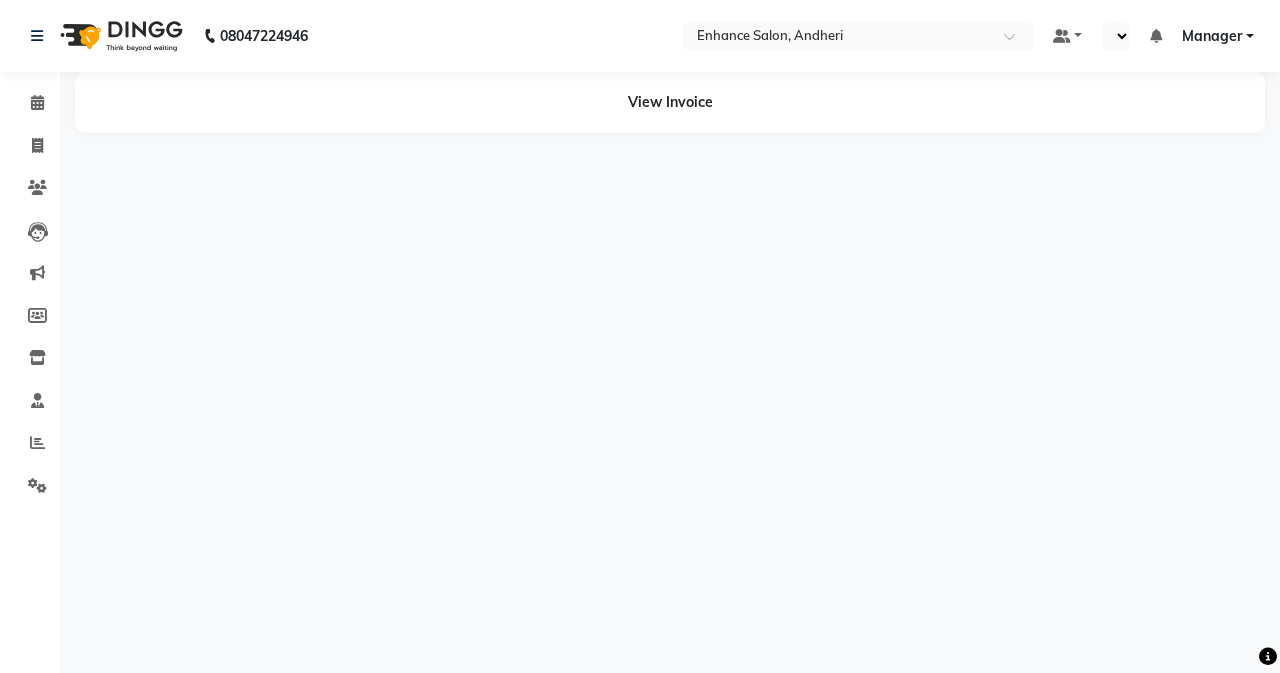 select on "en" 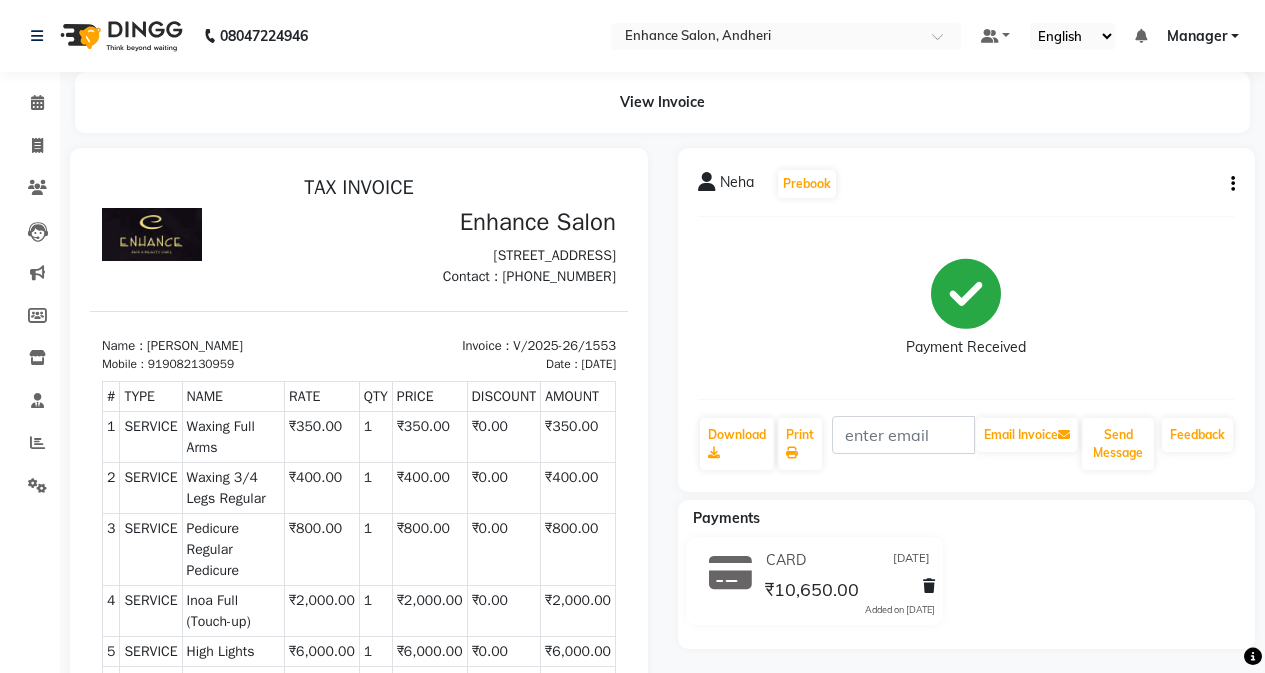 scroll, scrollTop: 0, scrollLeft: 0, axis: both 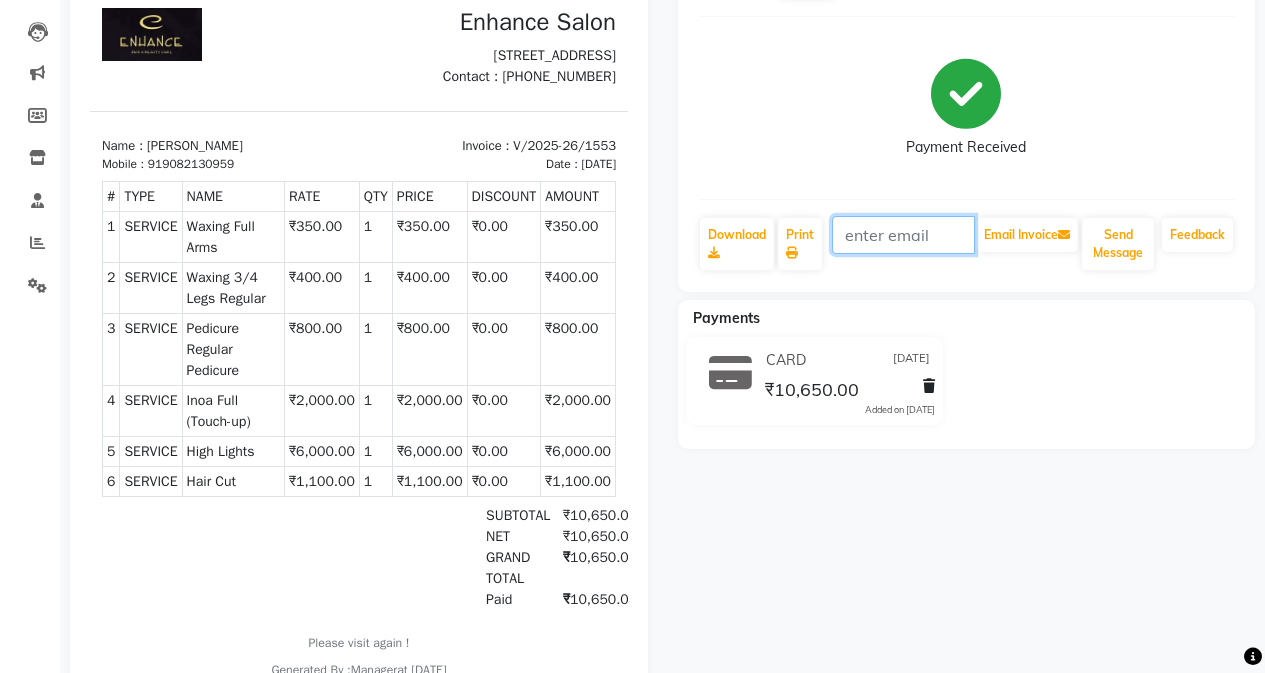 click 